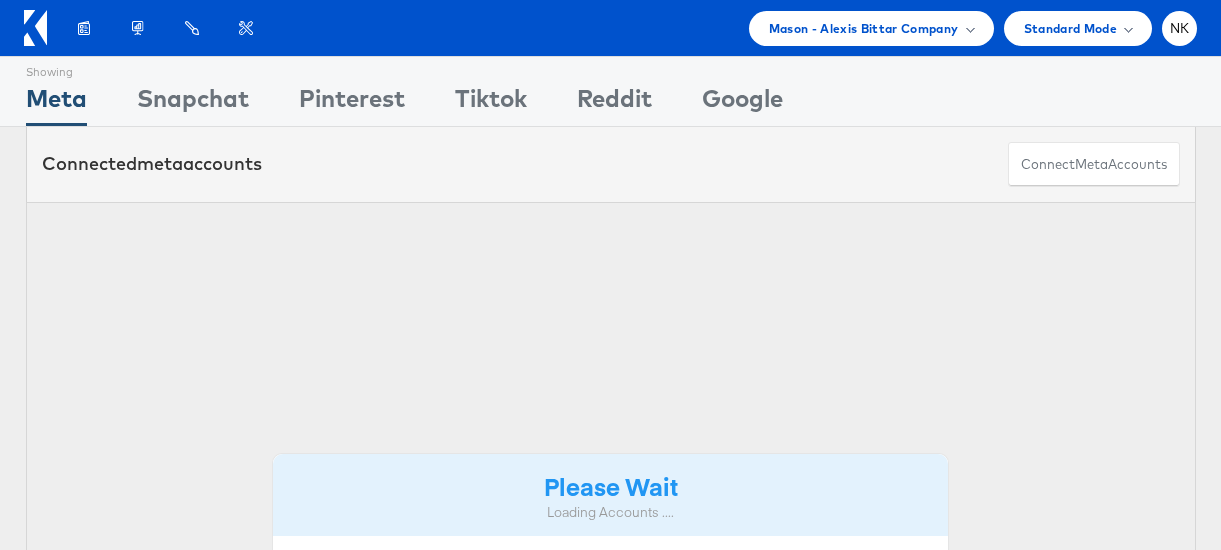 scroll, scrollTop: 0, scrollLeft: 0, axis: both 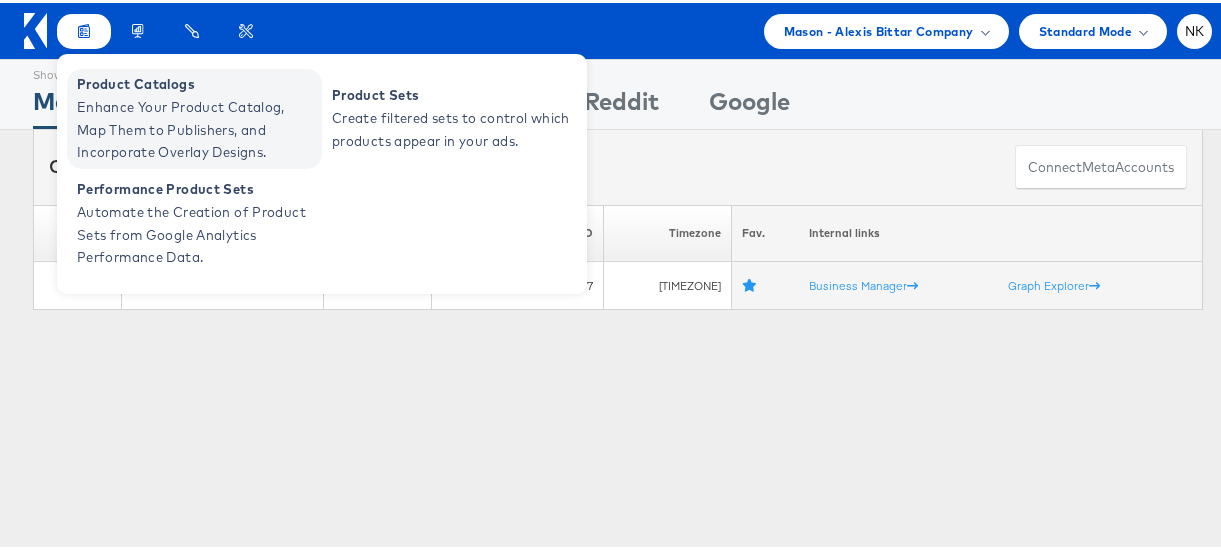 click on "Product Catalogs" at bounding box center (197, 81) 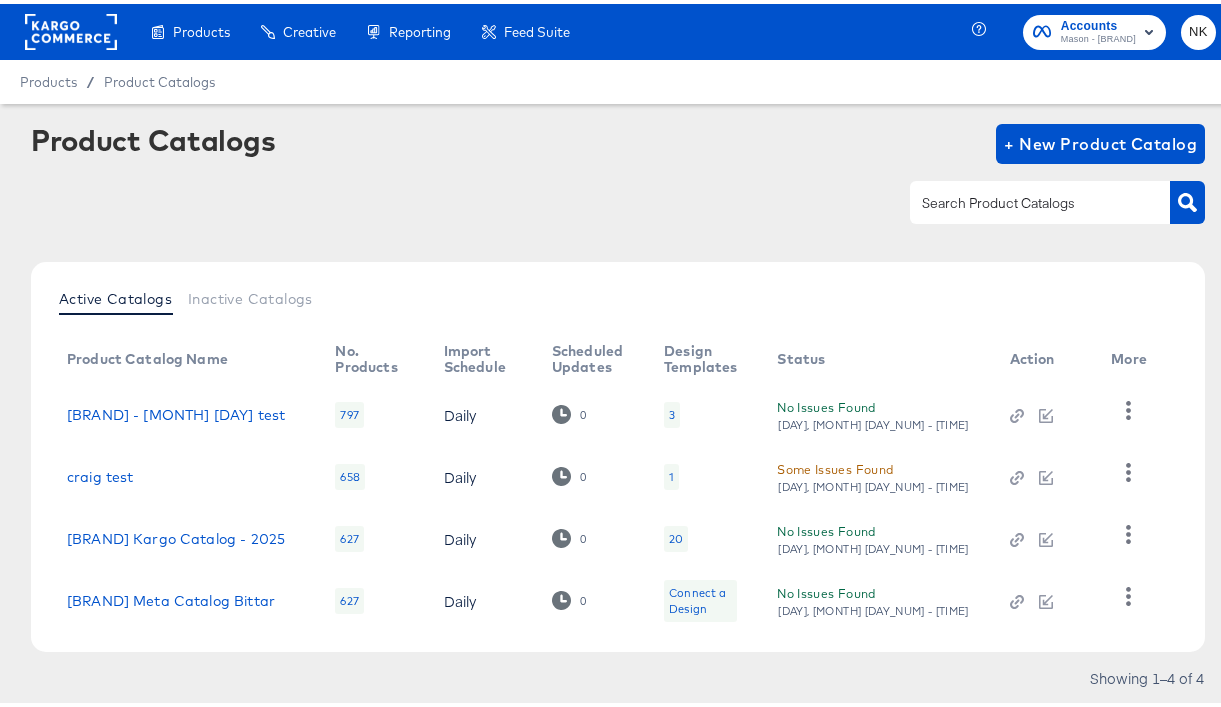 scroll, scrollTop: 11, scrollLeft: 0, axis: vertical 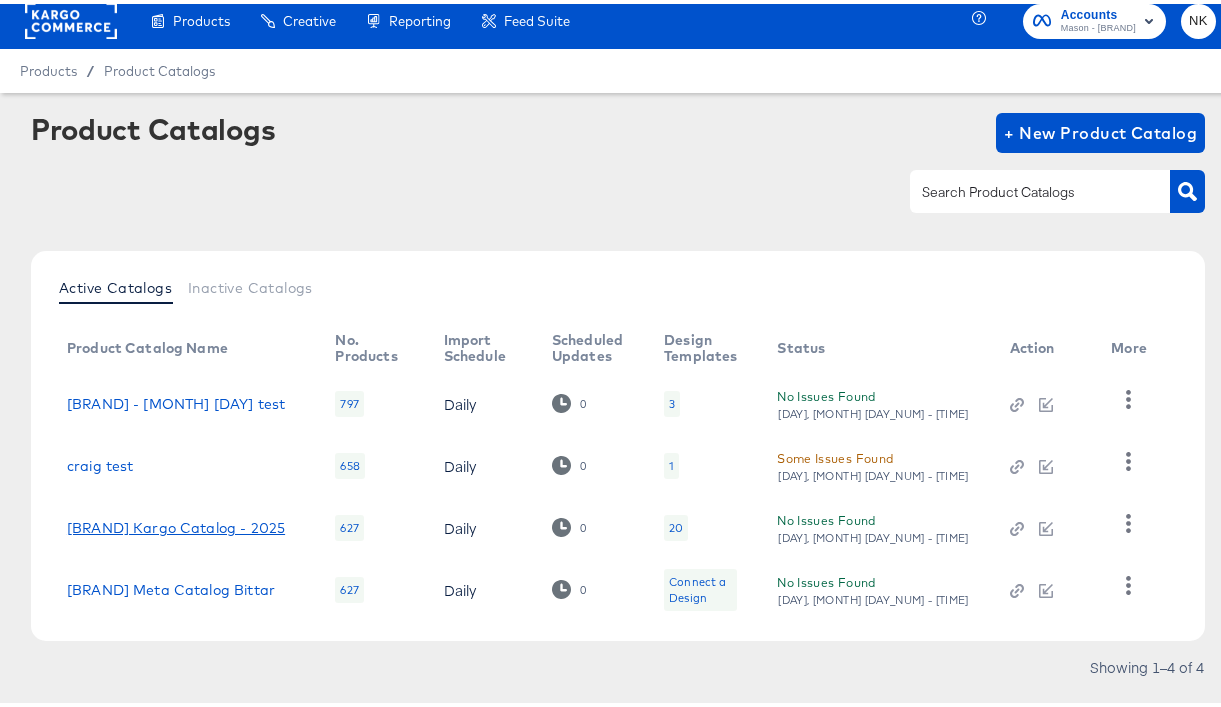 click on "[BRAND] Kargo Catalog - 2025" at bounding box center (176, 524) 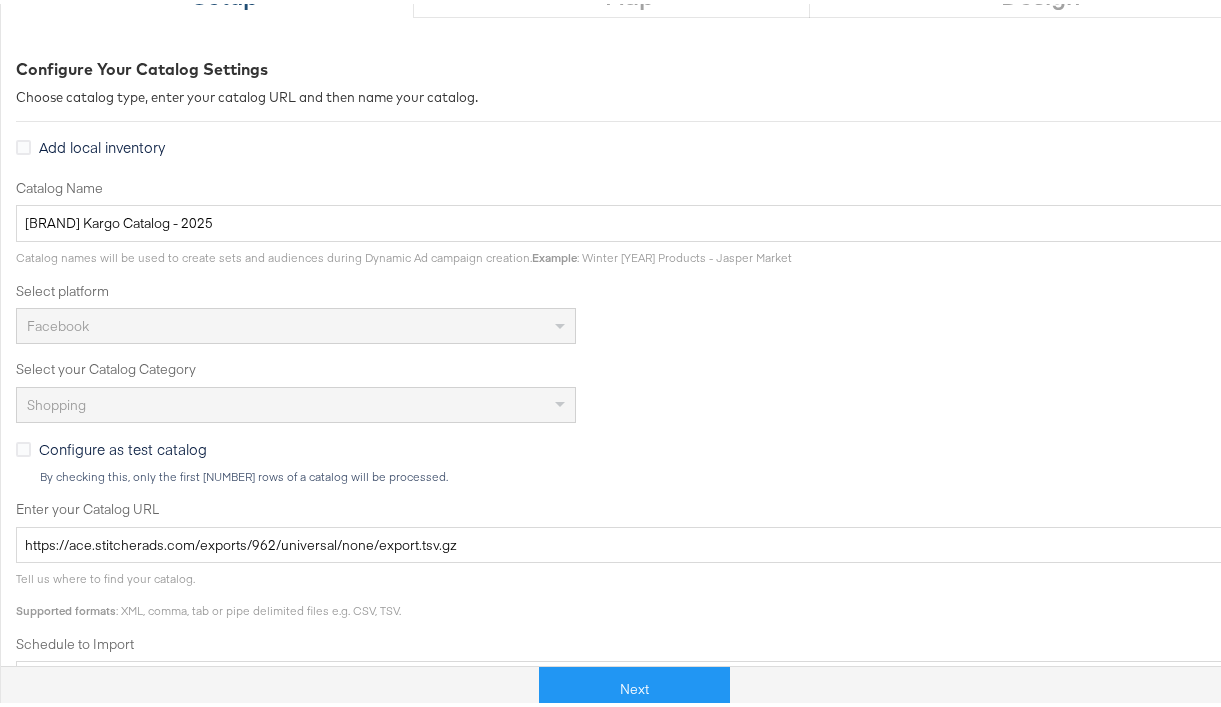 scroll, scrollTop: 345, scrollLeft: 0, axis: vertical 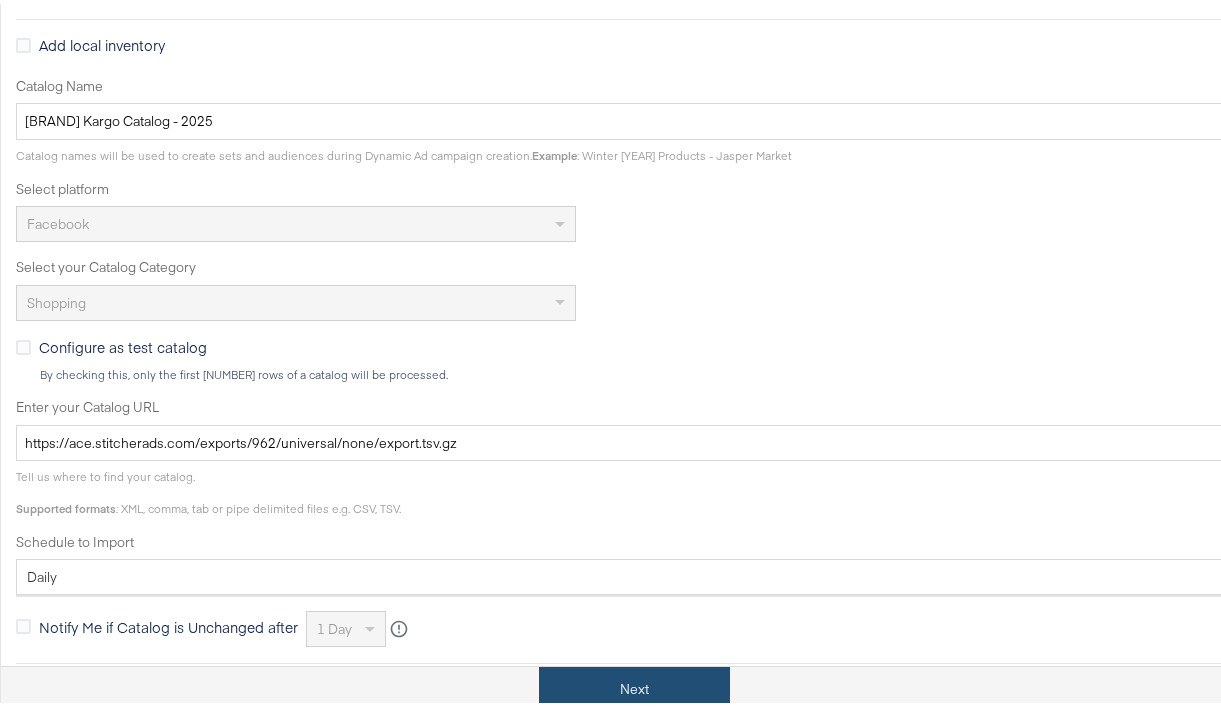 click on "Next" at bounding box center (634, 685) 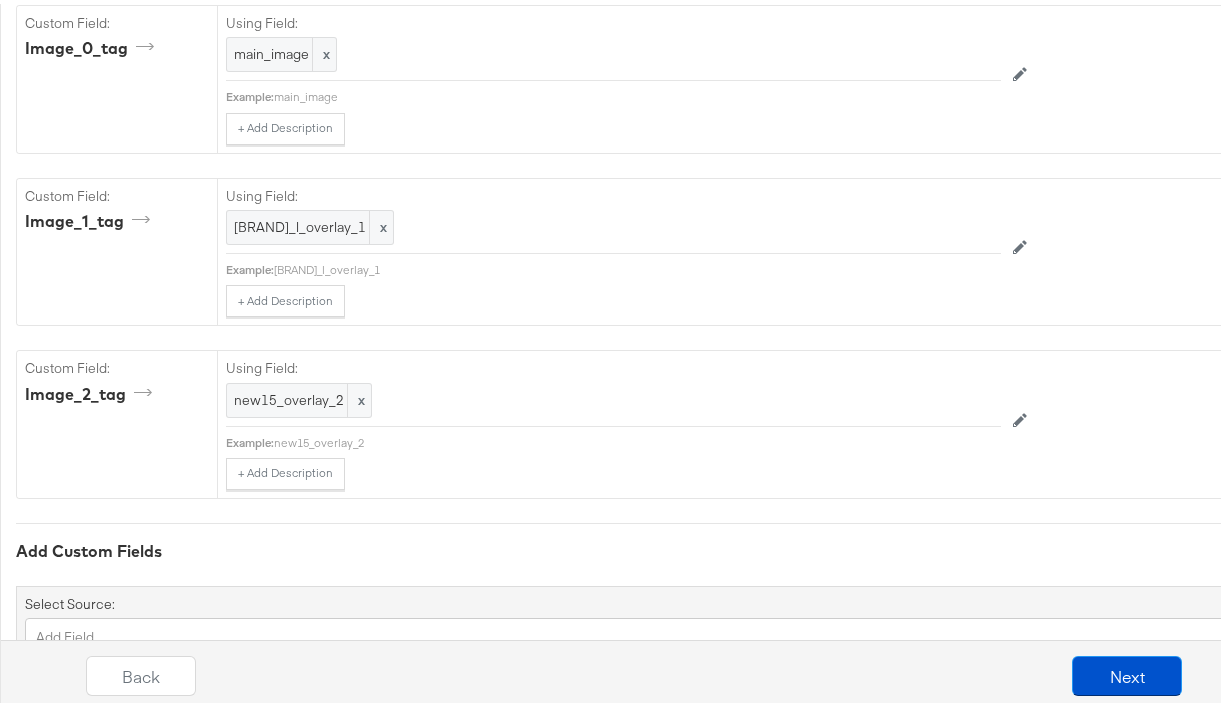 scroll, scrollTop: 3269, scrollLeft: 0, axis: vertical 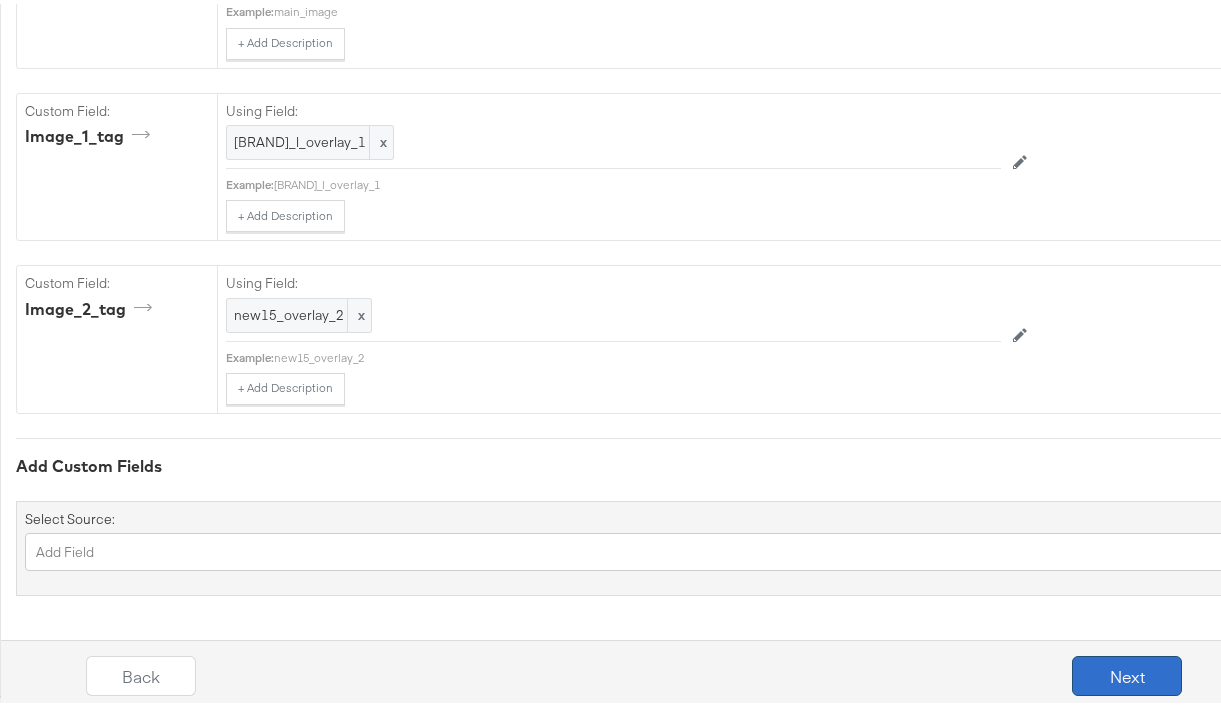 click on "Next" at bounding box center (1127, 672) 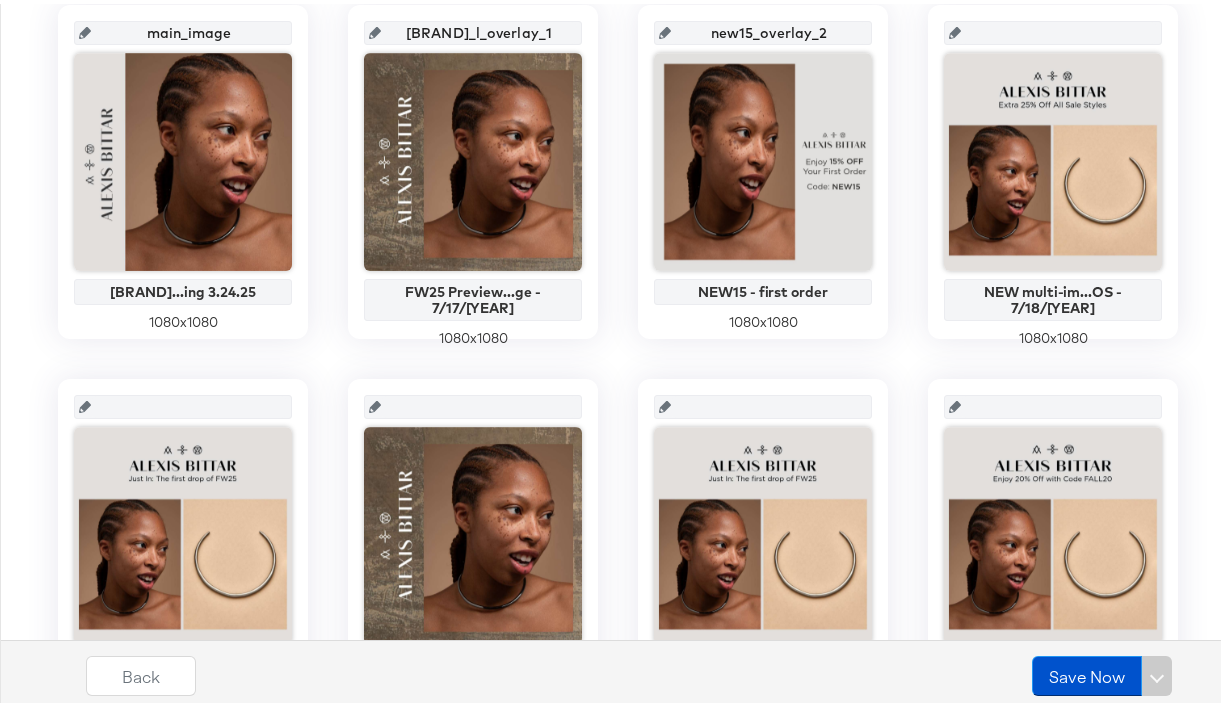 scroll, scrollTop: 283, scrollLeft: 0, axis: vertical 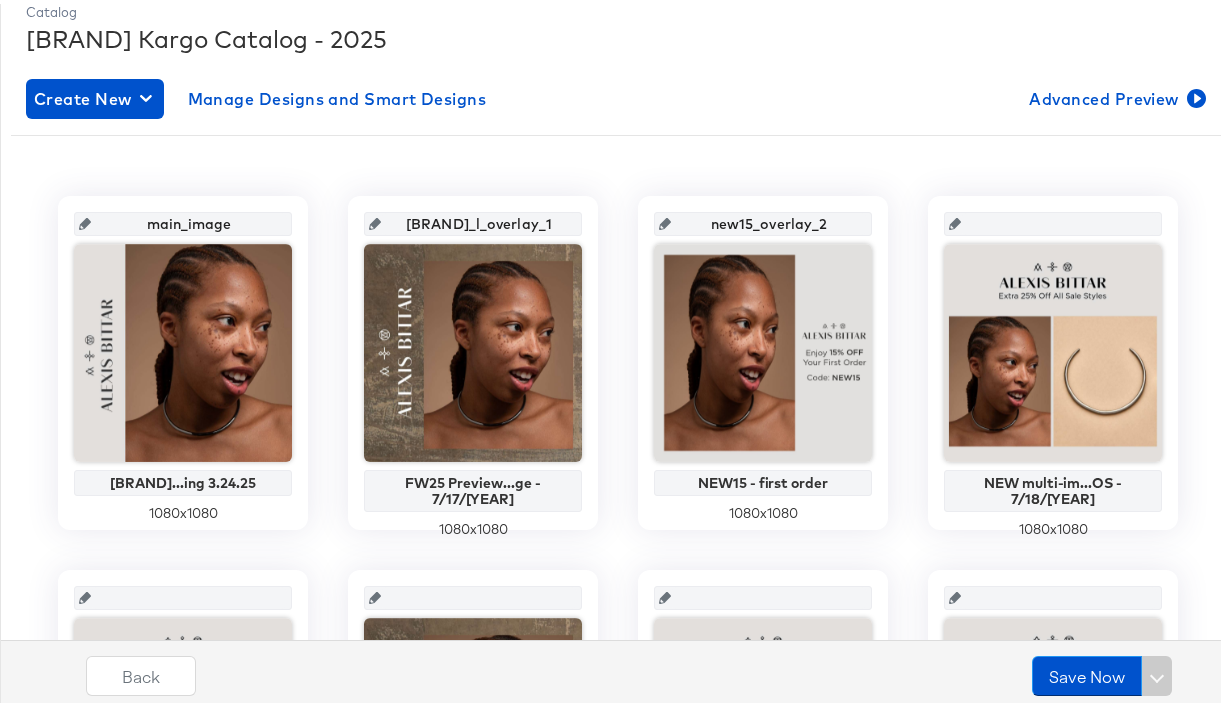 click on "[BRAND]_l_overlay_1" at bounding box center (479, 212) 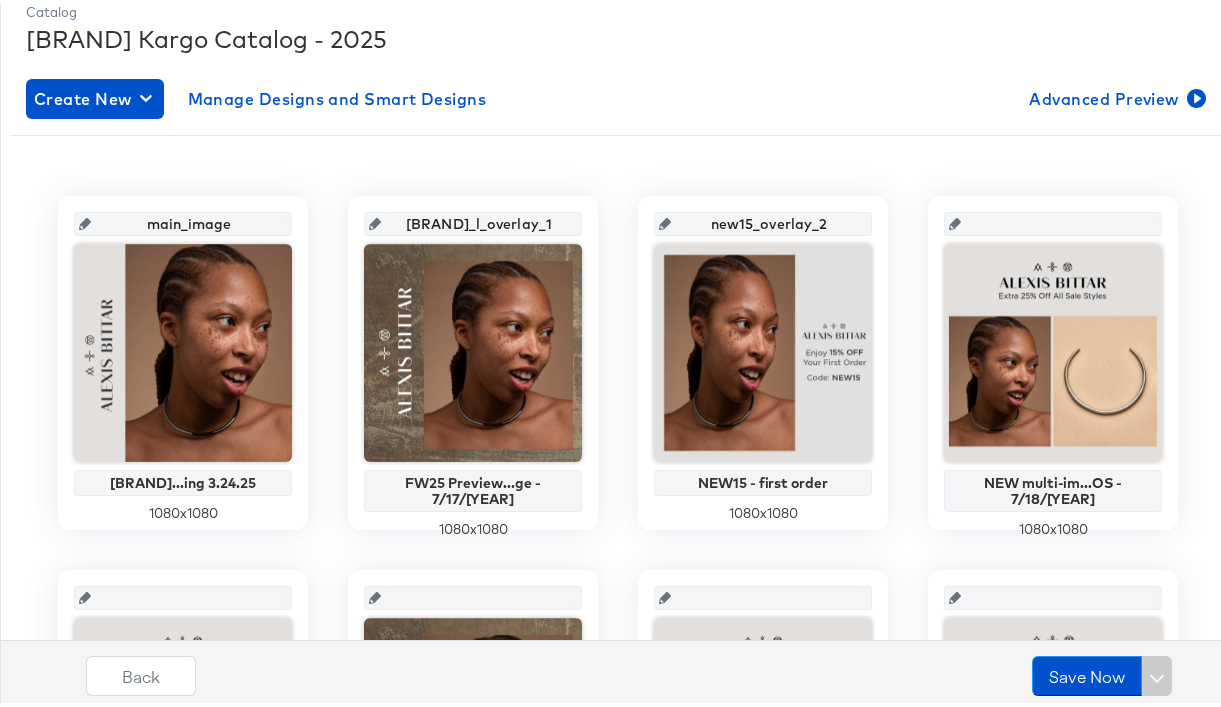 scroll, scrollTop: 316, scrollLeft: 0, axis: vertical 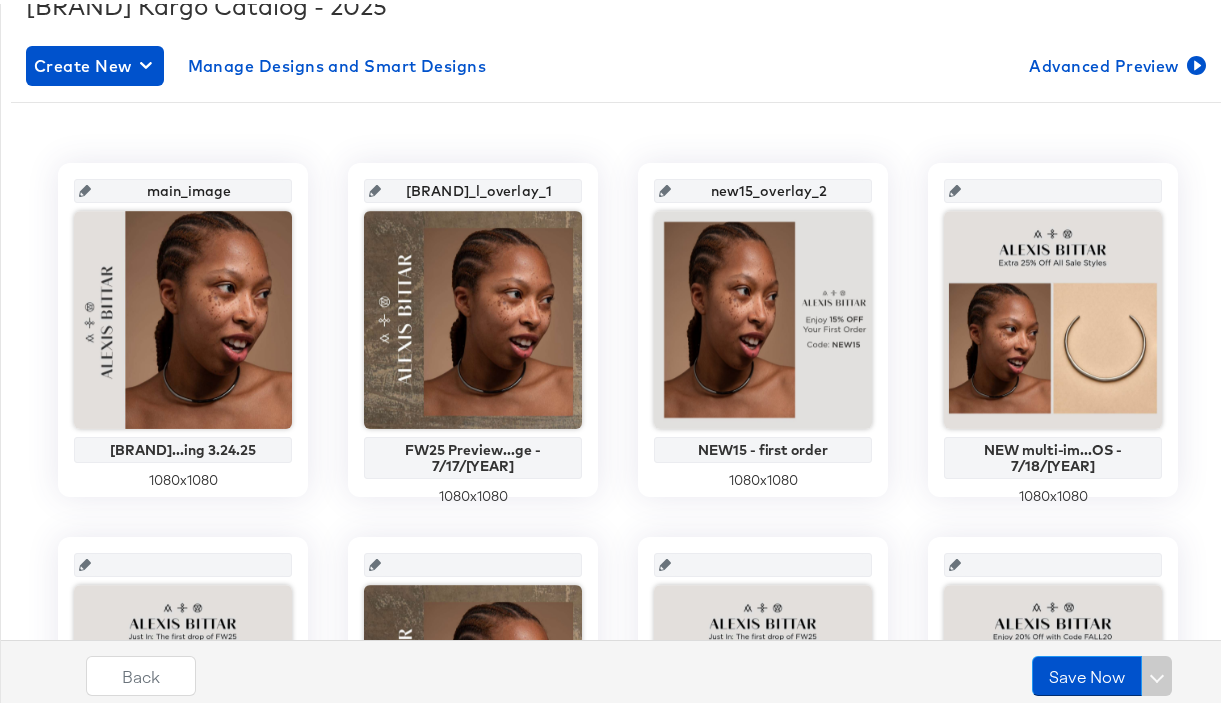 click on "[BRAND]_l_overlay_1" at bounding box center (479, 179) 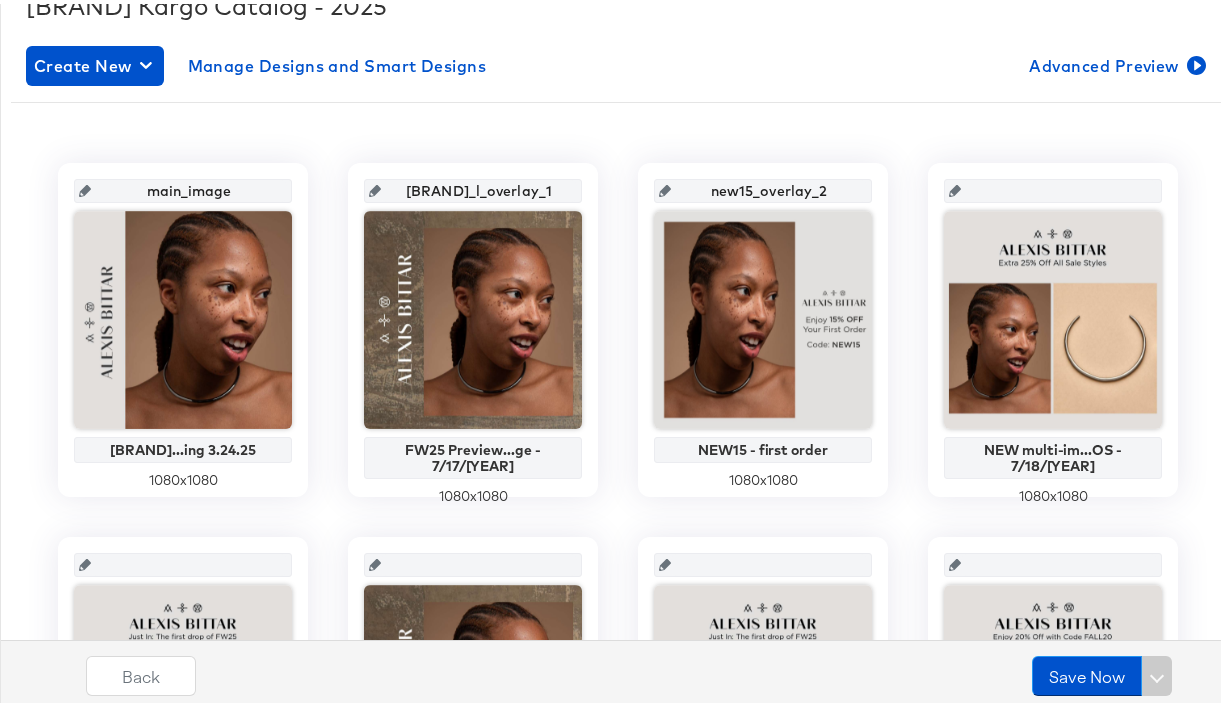 drag, startPoint x: 392, startPoint y: 189, endPoint x: 618, endPoint y: 194, distance: 226.0553 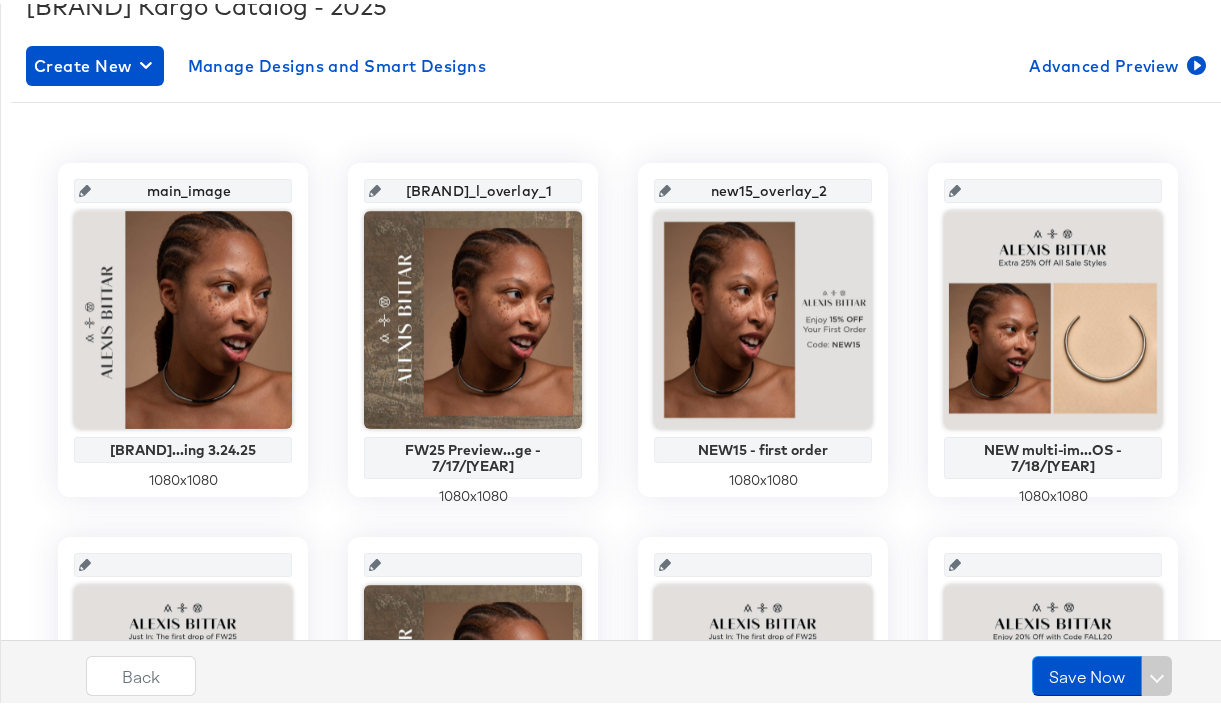 click on "main_image [BRAND]...ing 3.24.25 1080 x 1080 [BRAND]_l_overlay_1 FW25 Preview...ge - 7/17/[YEAR] 1080 x 1080 new15_overlay_2 NEW15 - first order 1080 x 1080 [BRAND]_l_overlay_3 NEW multi-im...OS - 7/18/[YEAR] 1080 x 1080 [BRAND]_l_overlay_4 FW Preview -...gotham light 1080 x 1080 [BRAND]_l_overlay_5 FW25 D1 - 1 Image - 7/29/[YEAR] 1080 x 1080 [BRAND]_l_overlay_6 FW25 D1 - 2 image - 7/29/[YEAR] 1080 x 1080 [BRAND]_l_overlay_7 NEW multi-im...on - 7/29/[YEAR] 1080 x 1080 [BRAND]_l_overlay_8 NEW multi-im...IP - 7/29/[YEAR] 1080 x 1080 [BRAND]_l_overlay_9 End of Season Sale - [MONTH] 1080 x 1080 [BRAND]_l_overlay_10 End of Seaso...une NEW 6.17 1080 x 1080 [BRAND]_l_overlay_11 50% OffEnd o...une NEW 6.17 1080 x 1080 [BRAND]_l_overlay_12 50% OffEnd o...une NEW 6.17 1080 x 1080 [BRAND]_l_overlay_13 [BRAND]...Image + Logo 1080 x 1080 [BRAND]_l_overlay_14 [BRAND]...50% Off - V3 1080 x 1080 [BRAND]_l_overlay_15 1080" at bounding box center [618, 1261] 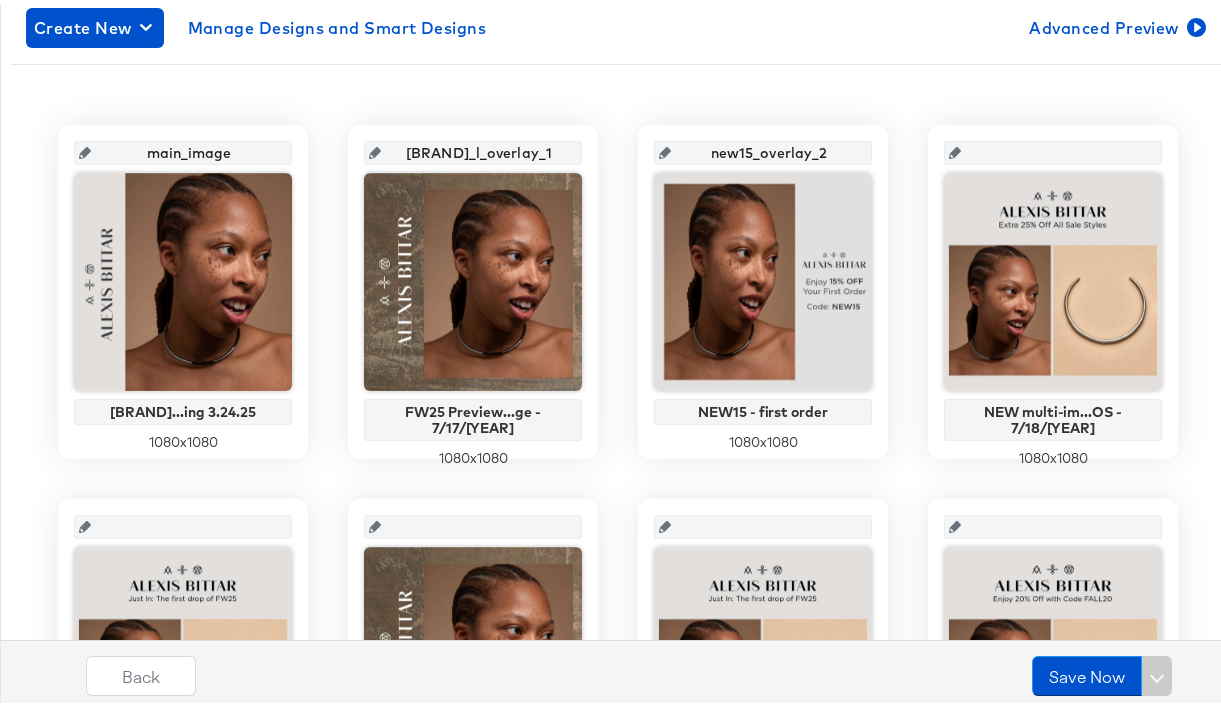 scroll, scrollTop: 362, scrollLeft: 0, axis: vertical 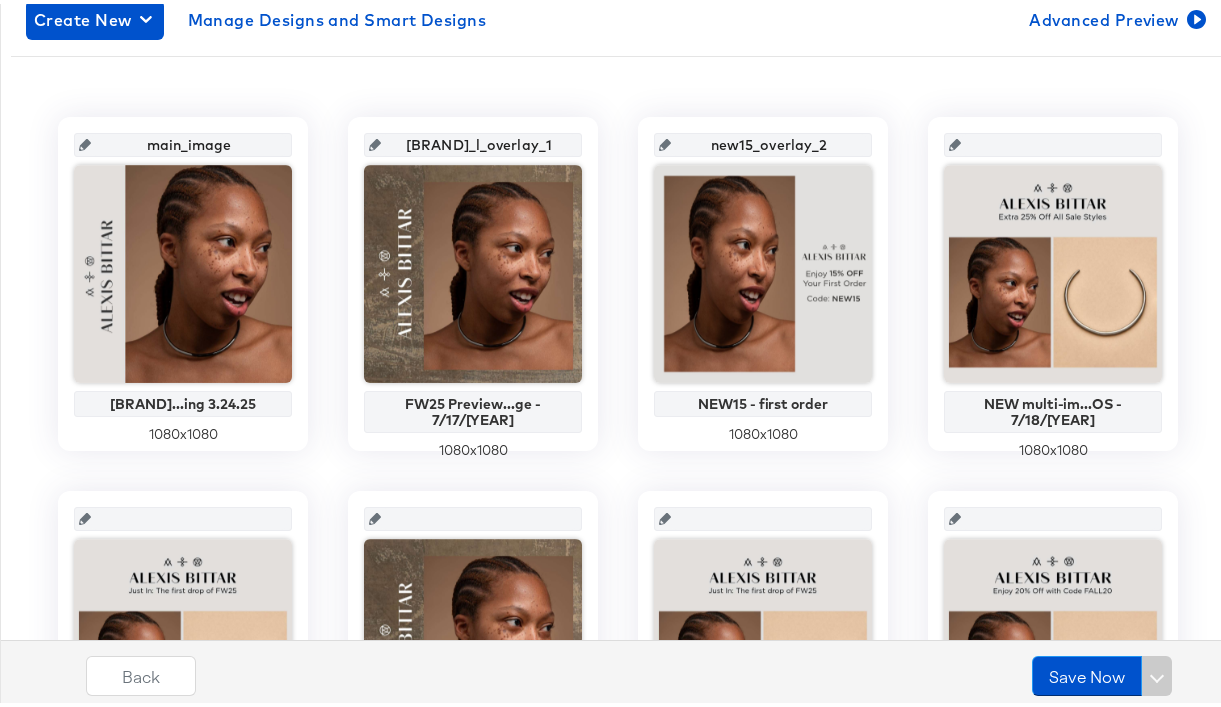 click at bounding box center (1059, 133) 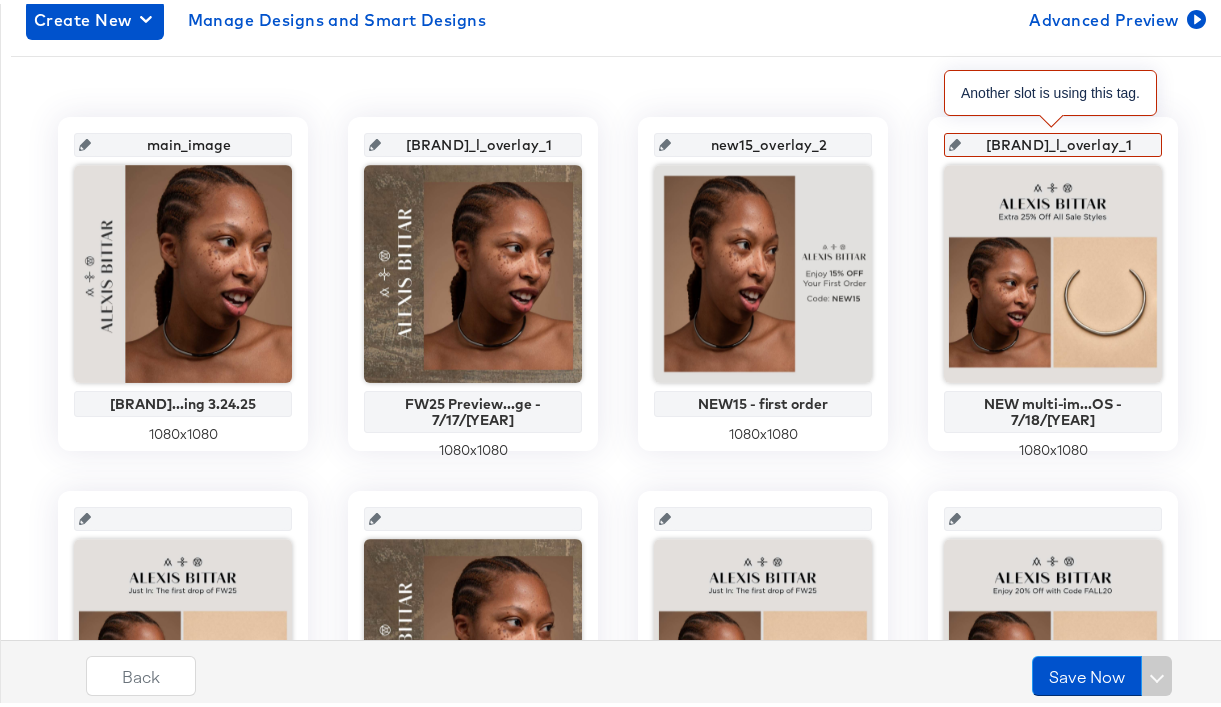 scroll, scrollTop: 0, scrollLeft: 9, axis: horizontal 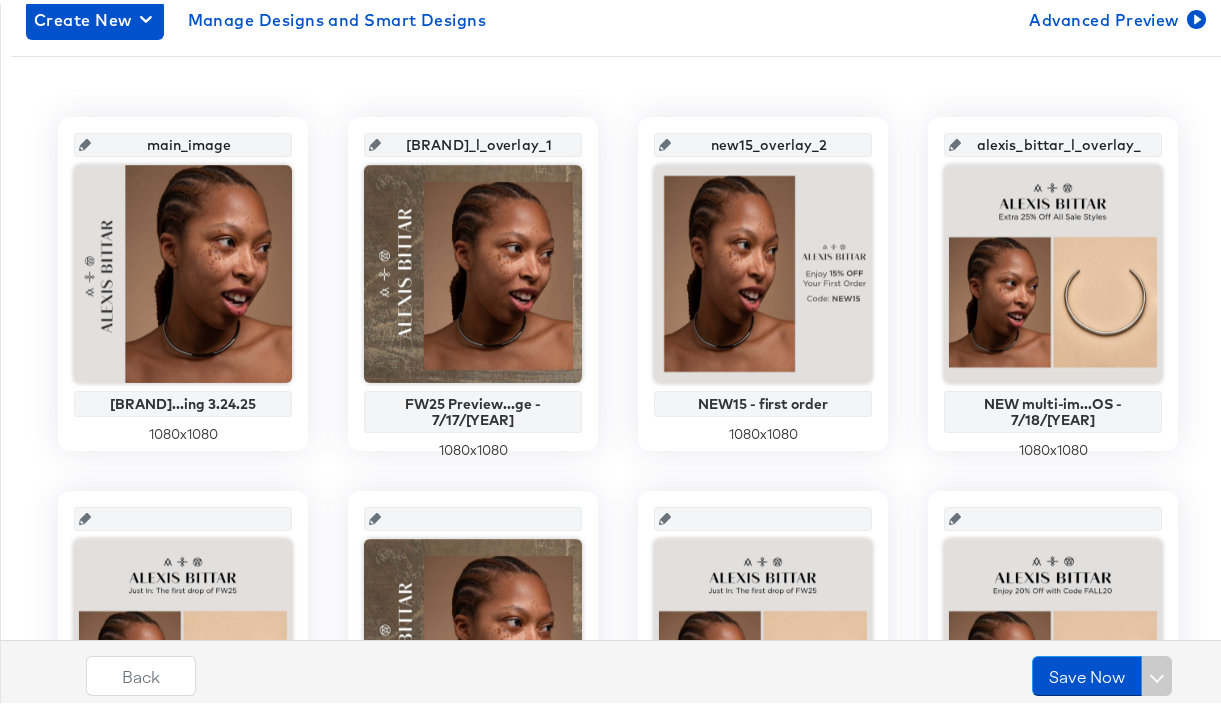 type on "[BRAND]_l_overlay_3" 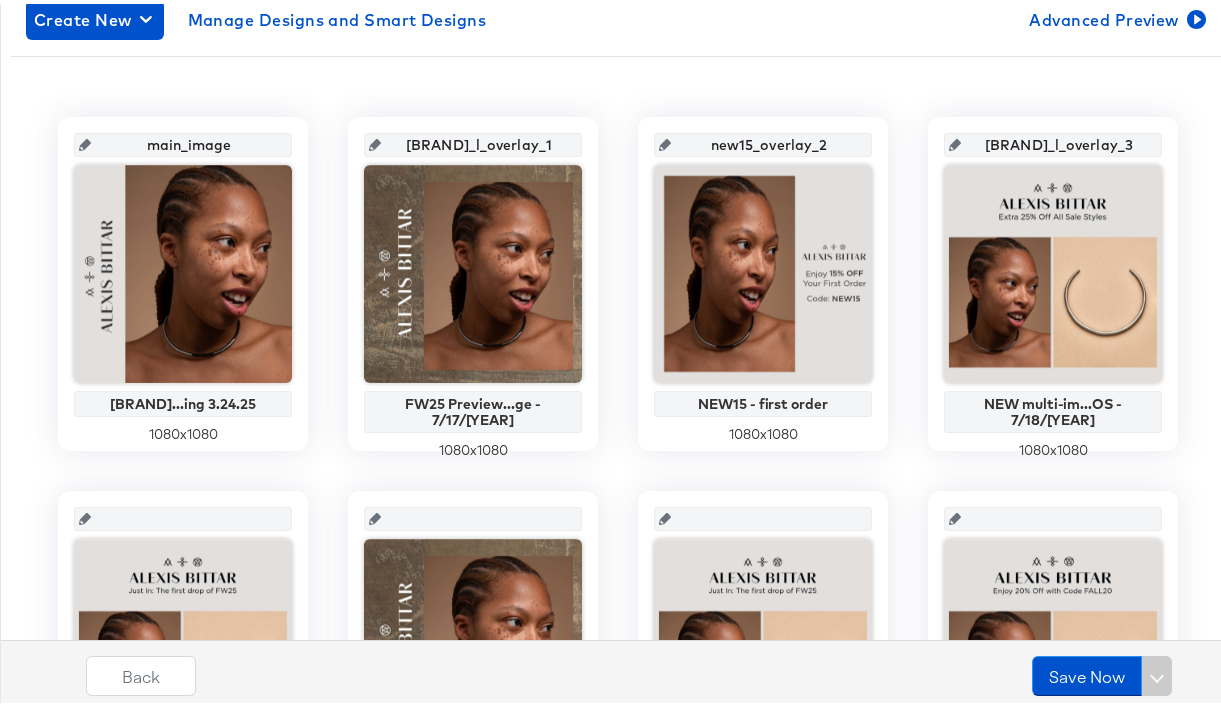 scroll, scrollTop: 0, scrollLeft: 12, axis: horizontal 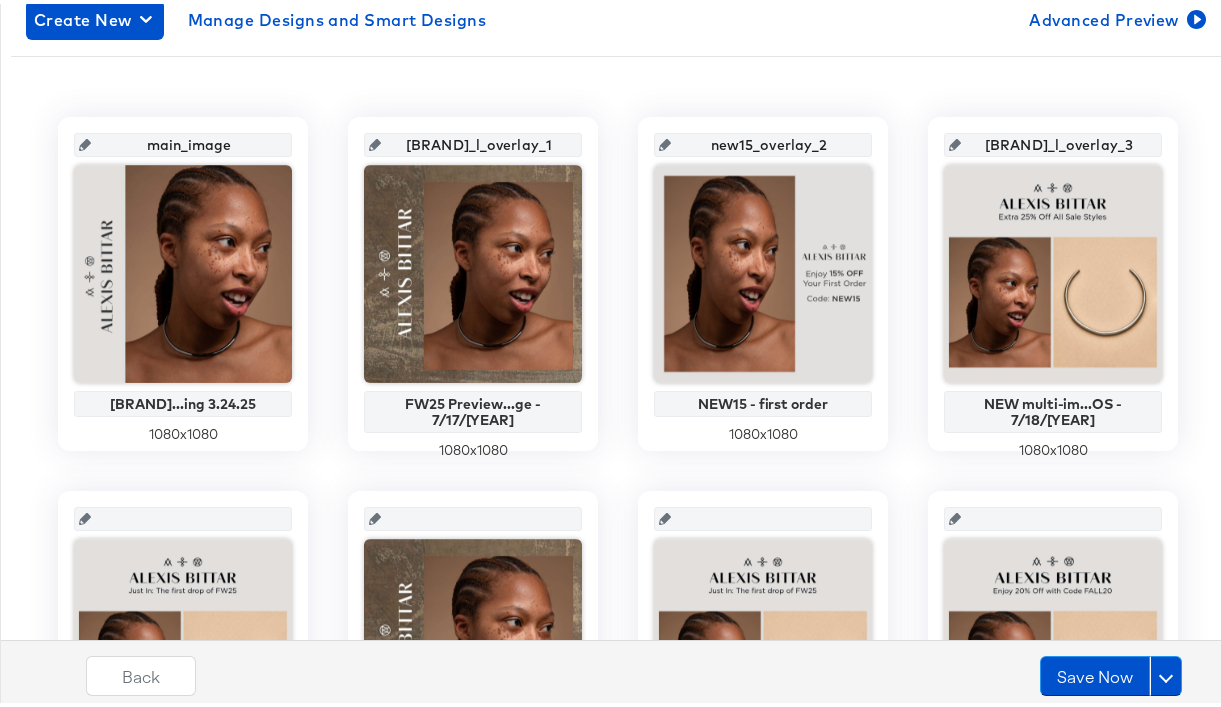click at bounding box center [189, 507] 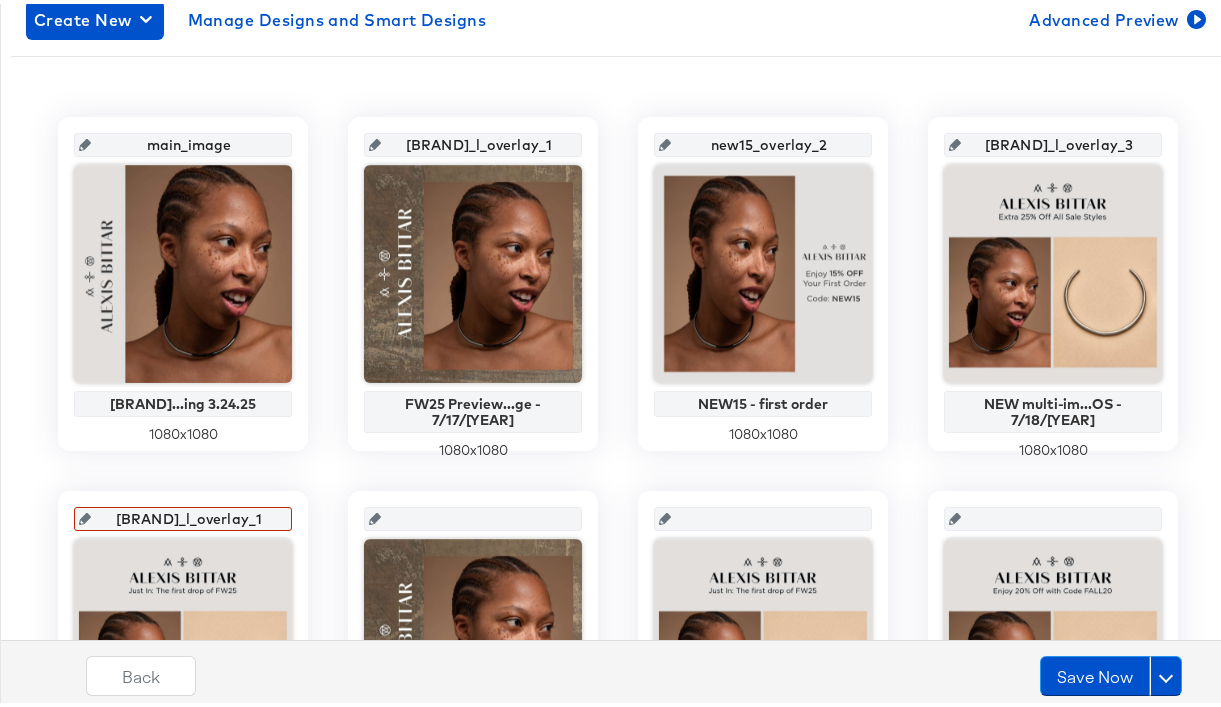 scroll, scrollTop: 0, scrollLeft: 9, axis: horizontal 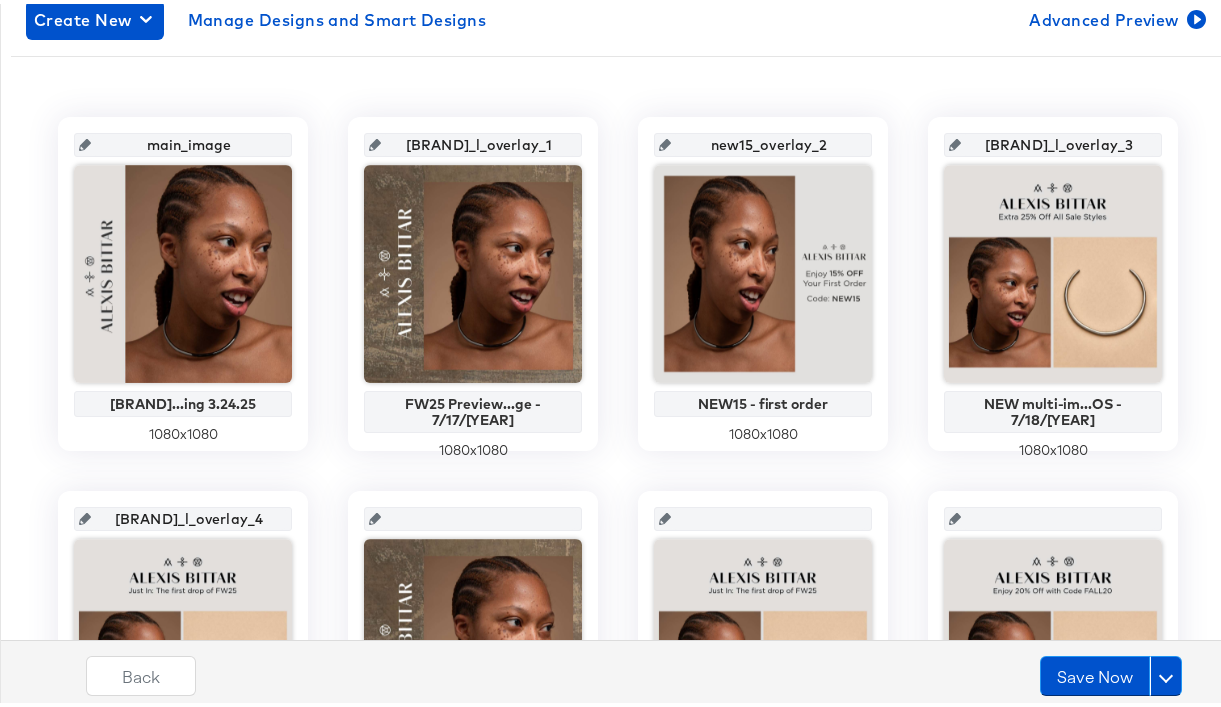 click at bounding box center (479, 507) 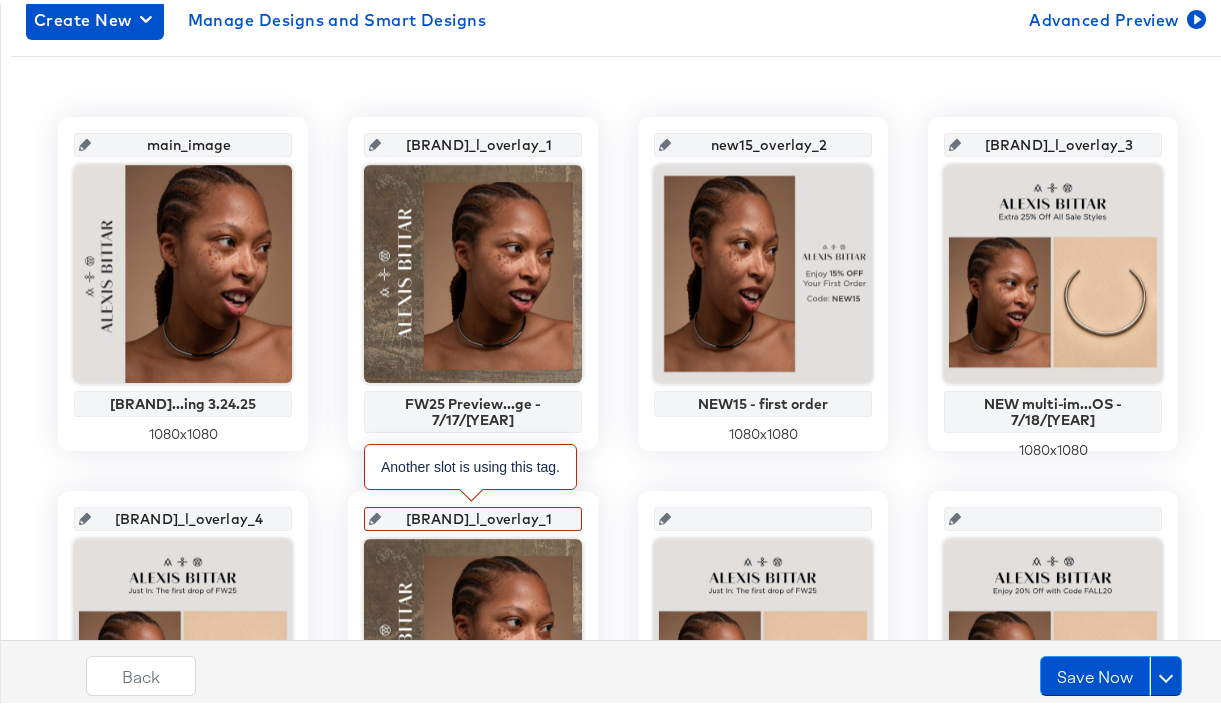 scroll, scrollTop: 0, scrollLeft: 9, axis: horizontal 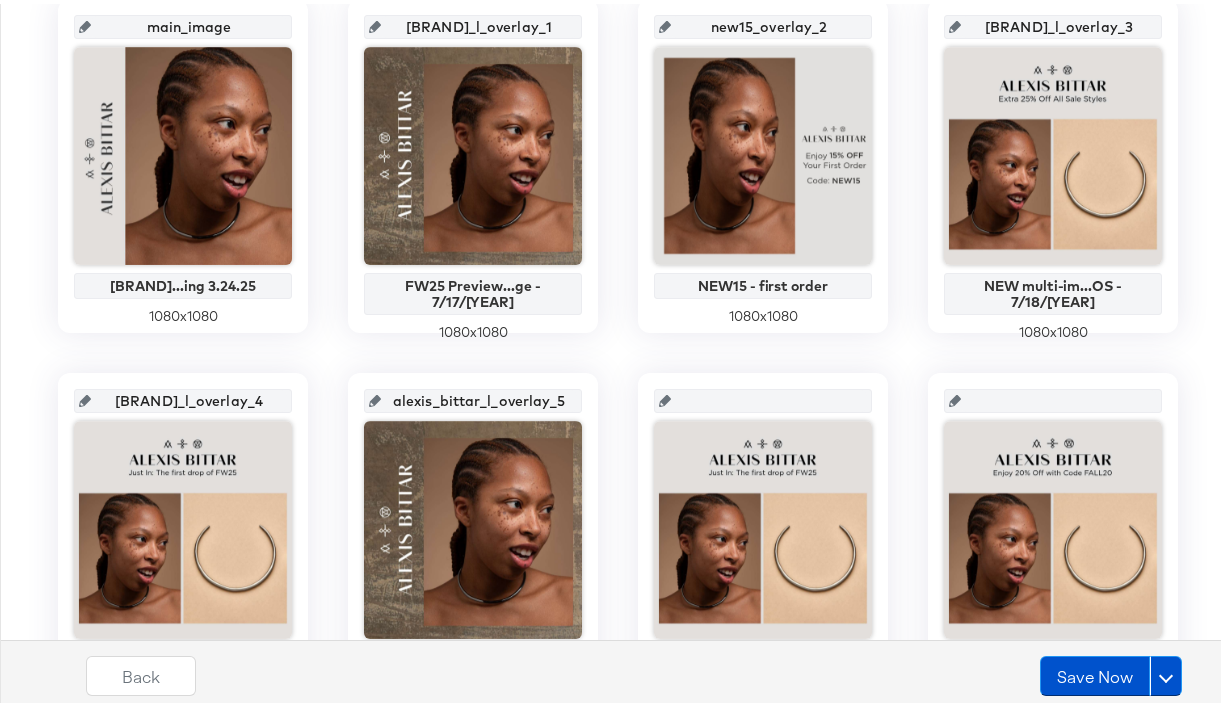 click at bounding box center (769, 389) 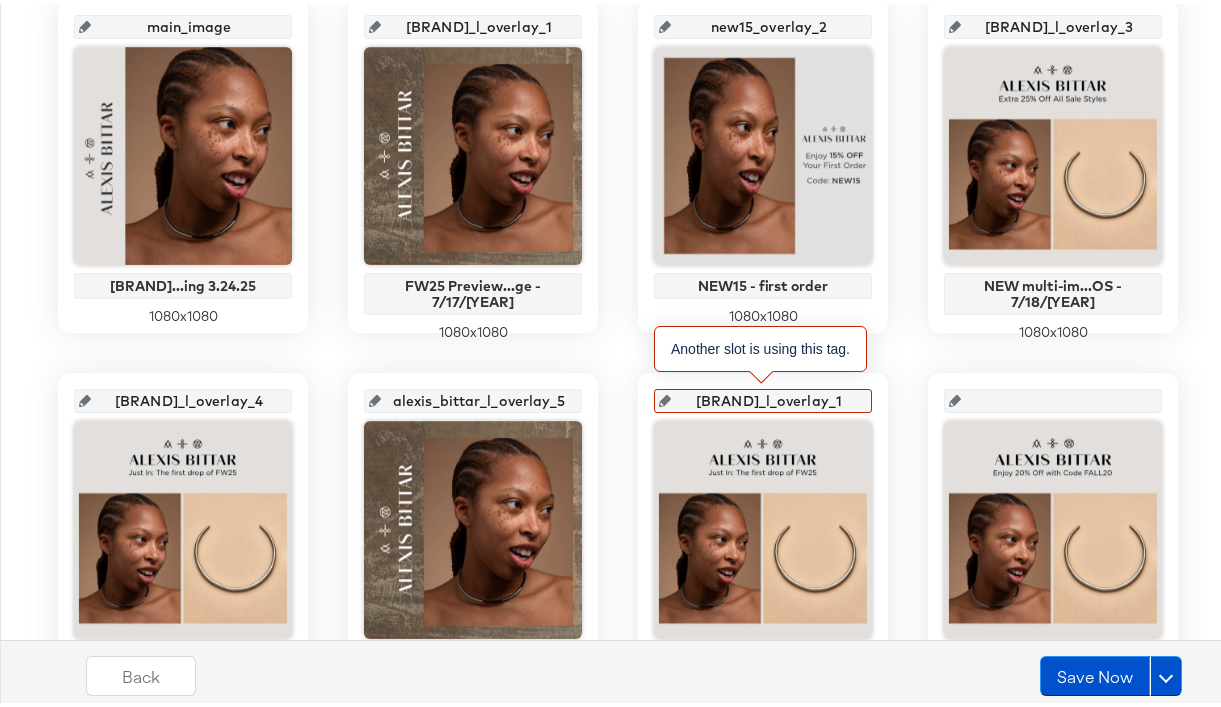 scroll, scrollTop: 0, scrollLeft: 9, axis: horizontal 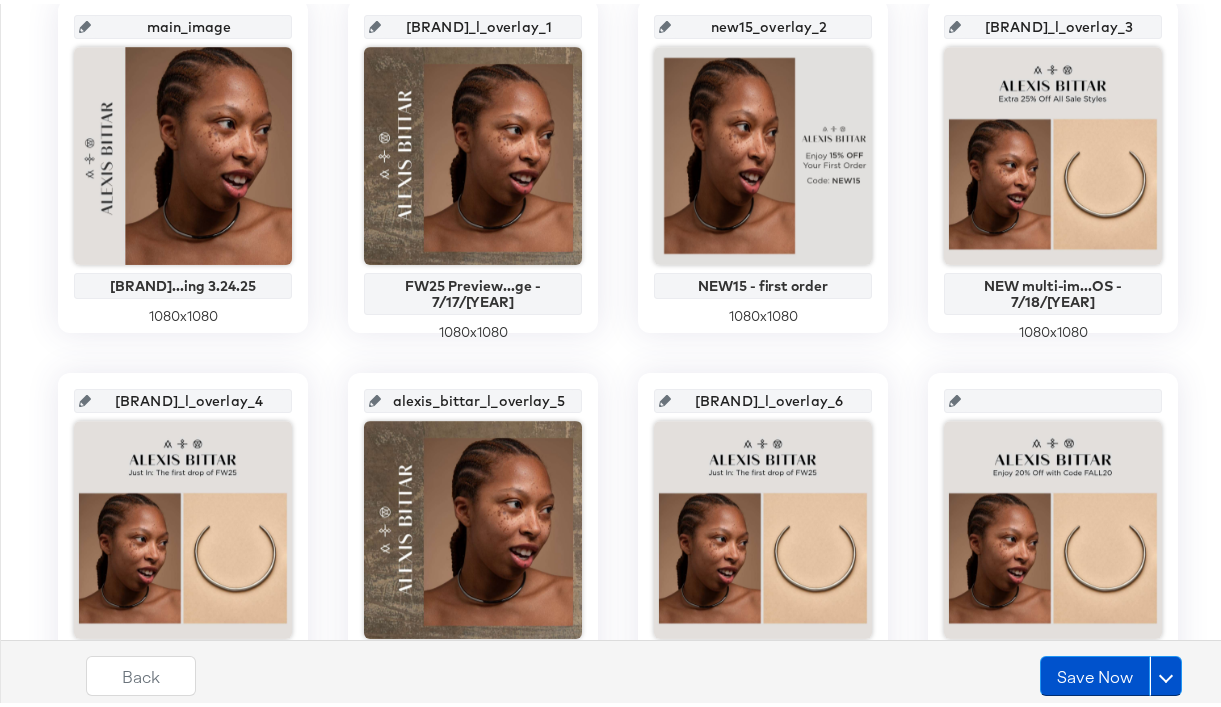 click at bounding box center (1059, 389) 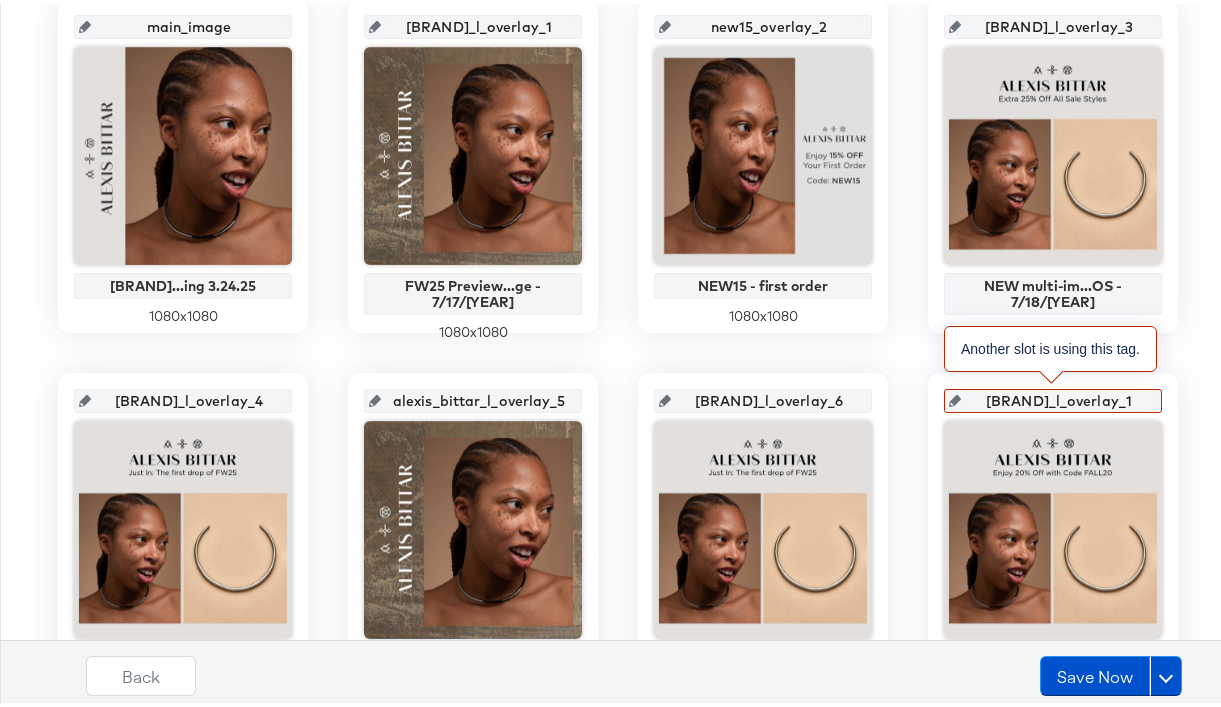 scroll, scrollTop: 0, scrollLeft: 9, axis: horizontal 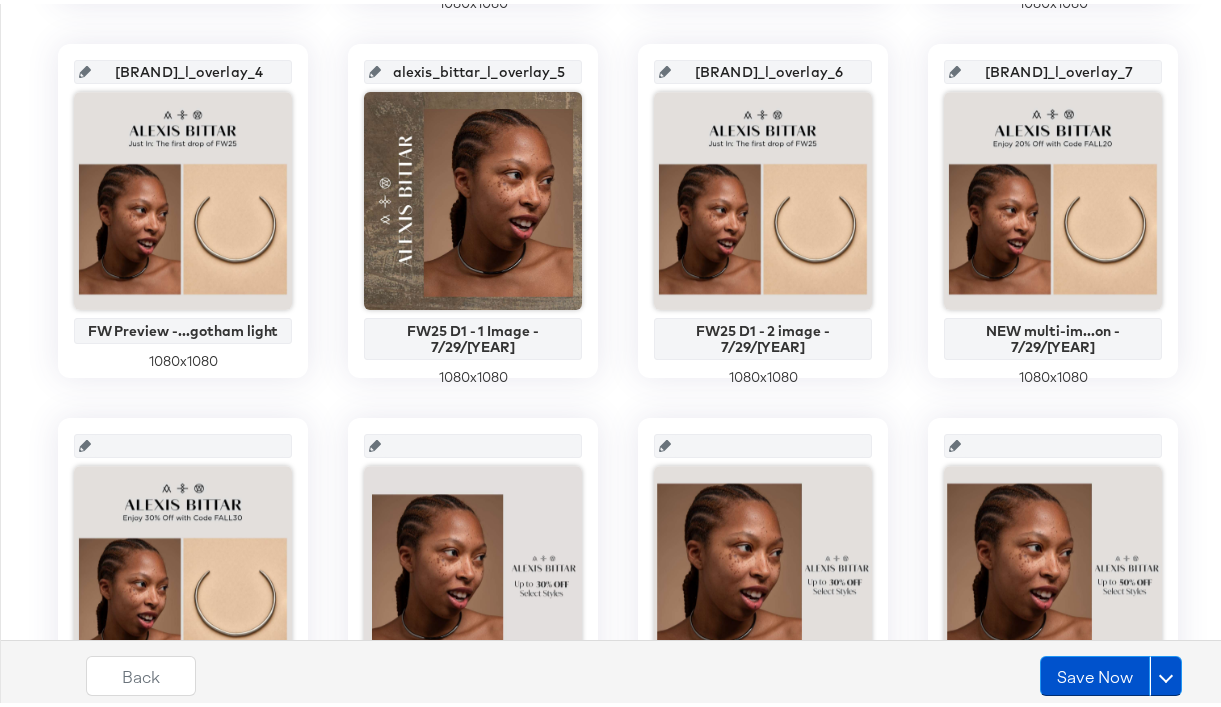 click at bounding box center [189, 434] 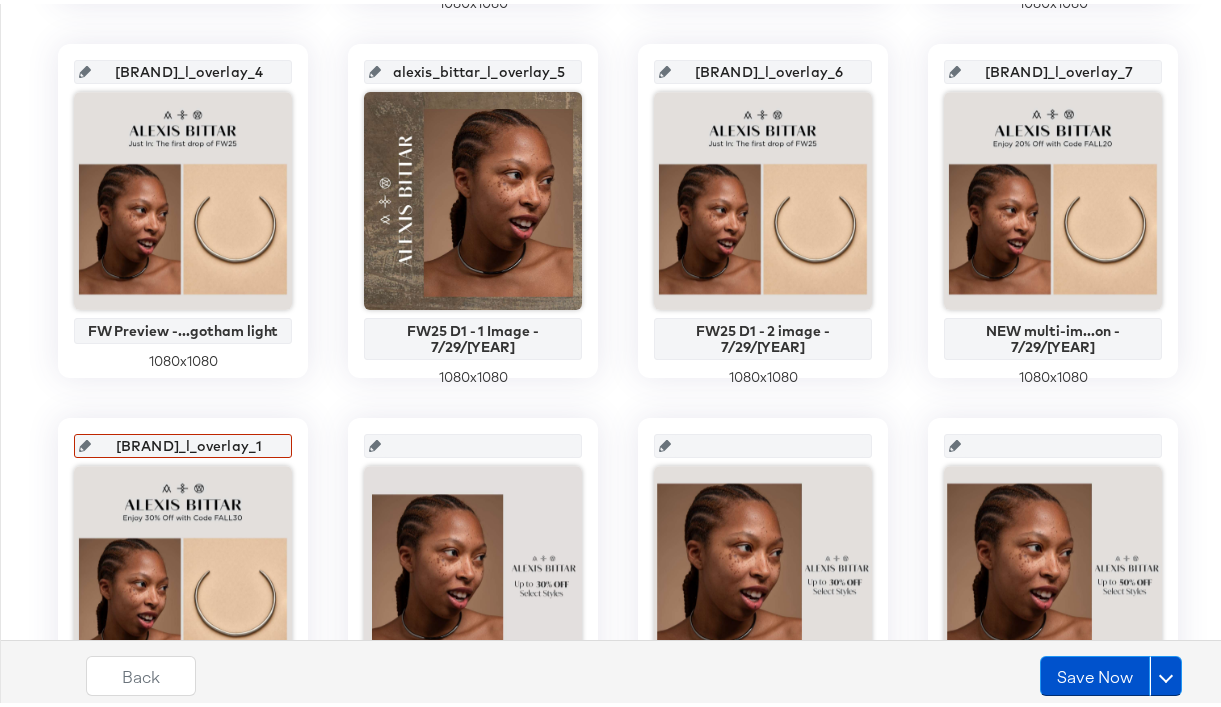 scroll, scrollTop: 0, scrollLeft: 9, axis: horizontal 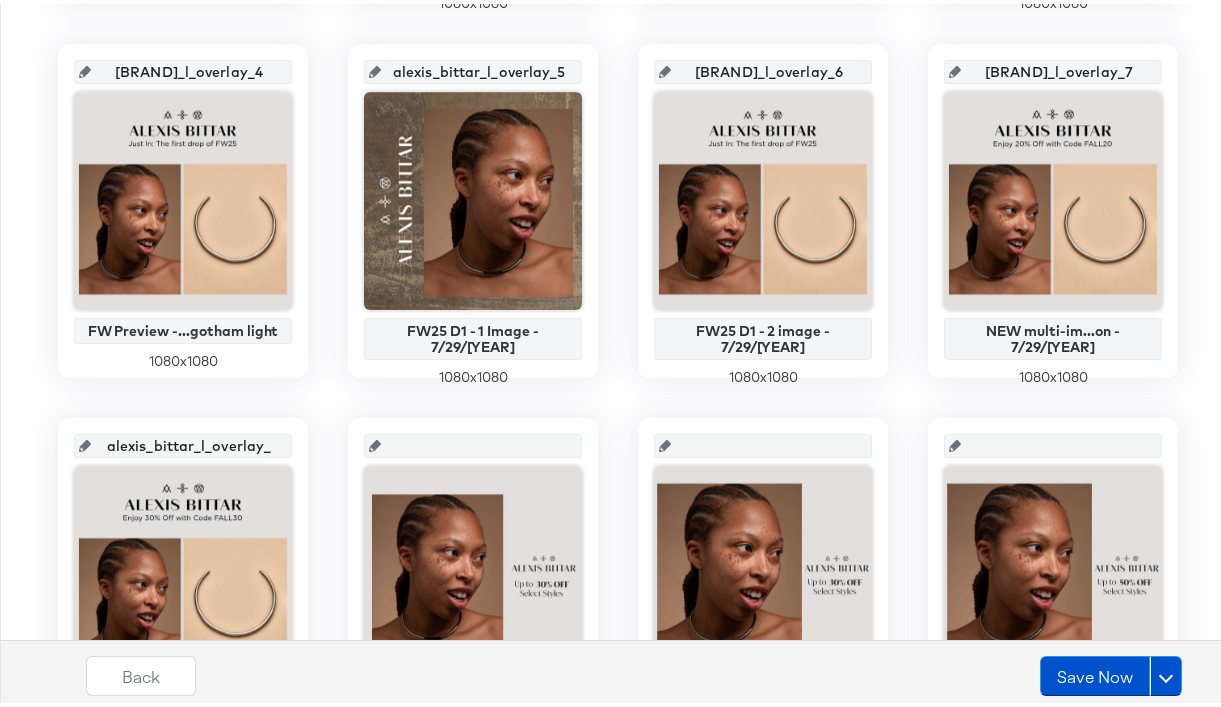 type on "[BRAND]_l_overlay_8" 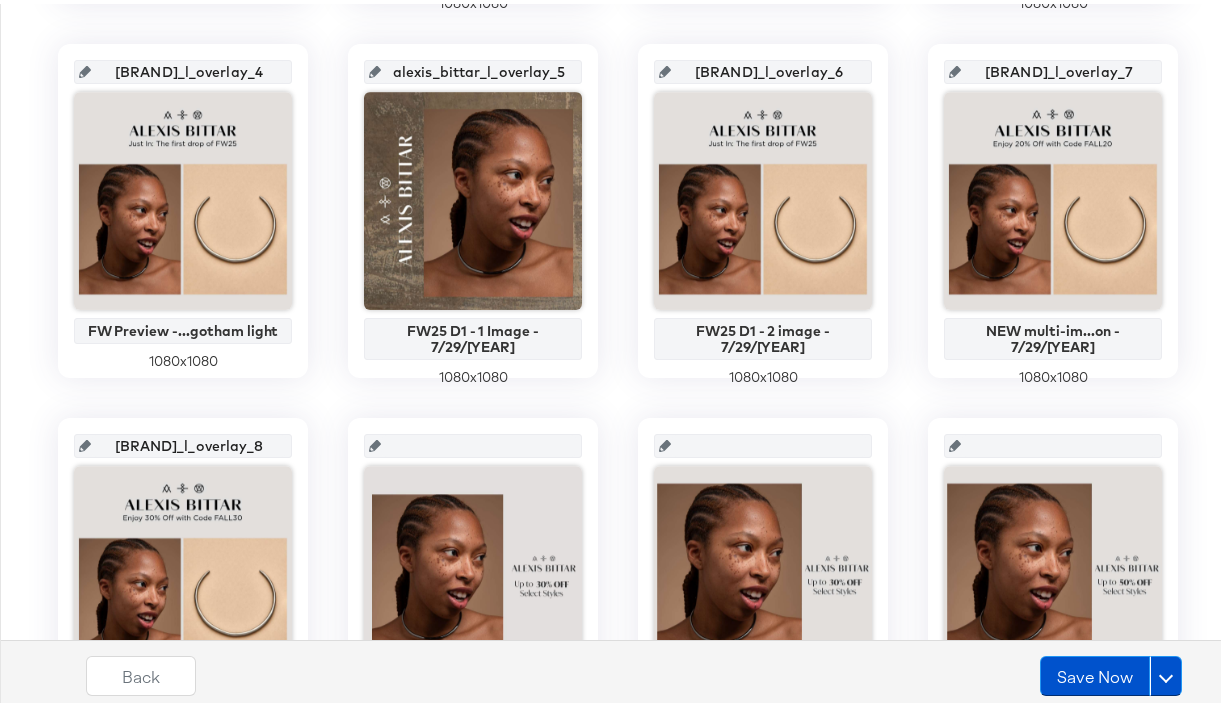 scroll, scrollTop: 0, scrollLeft: 13, axis: horizontal 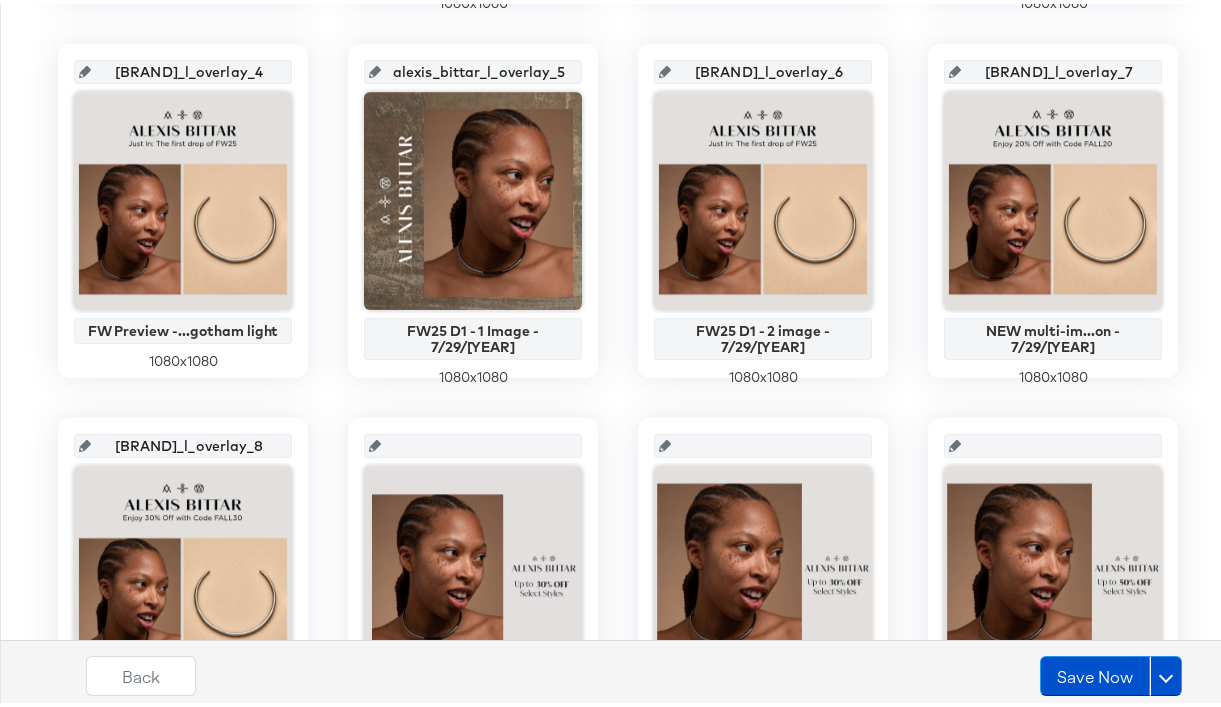 click at bounding box center (479, 434) 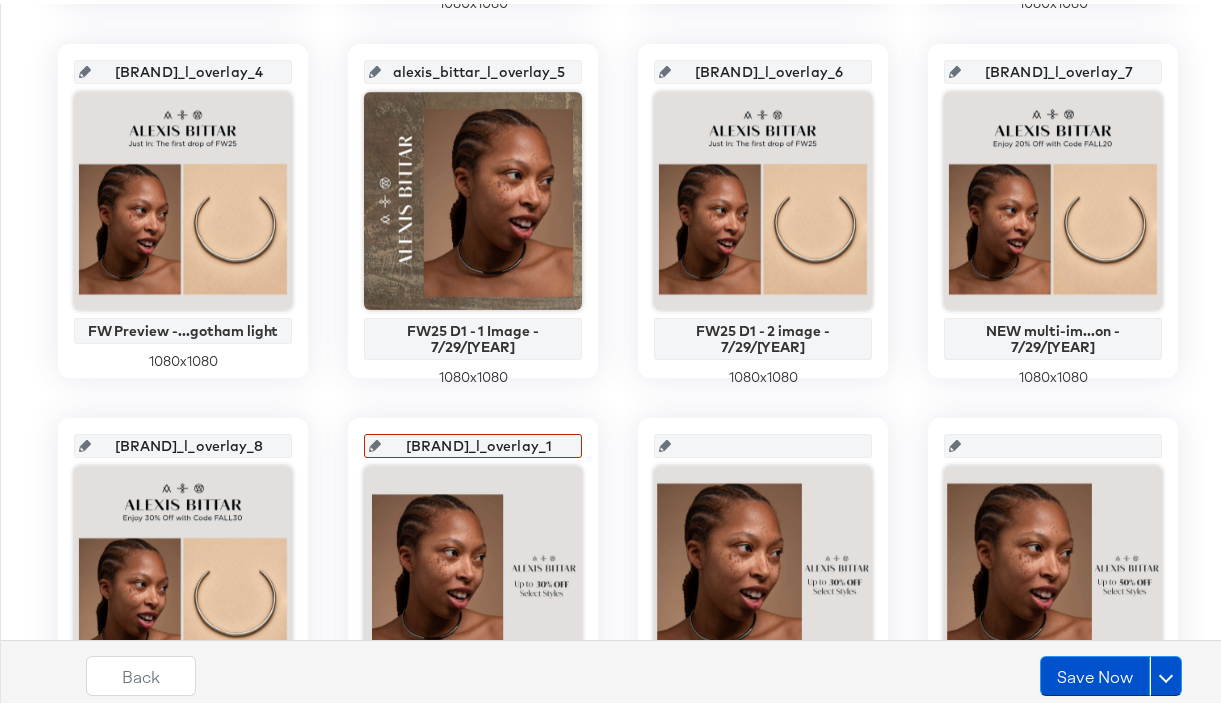 scroll, scrollTop: 0, scrollLeft: 9, axis: horizontal 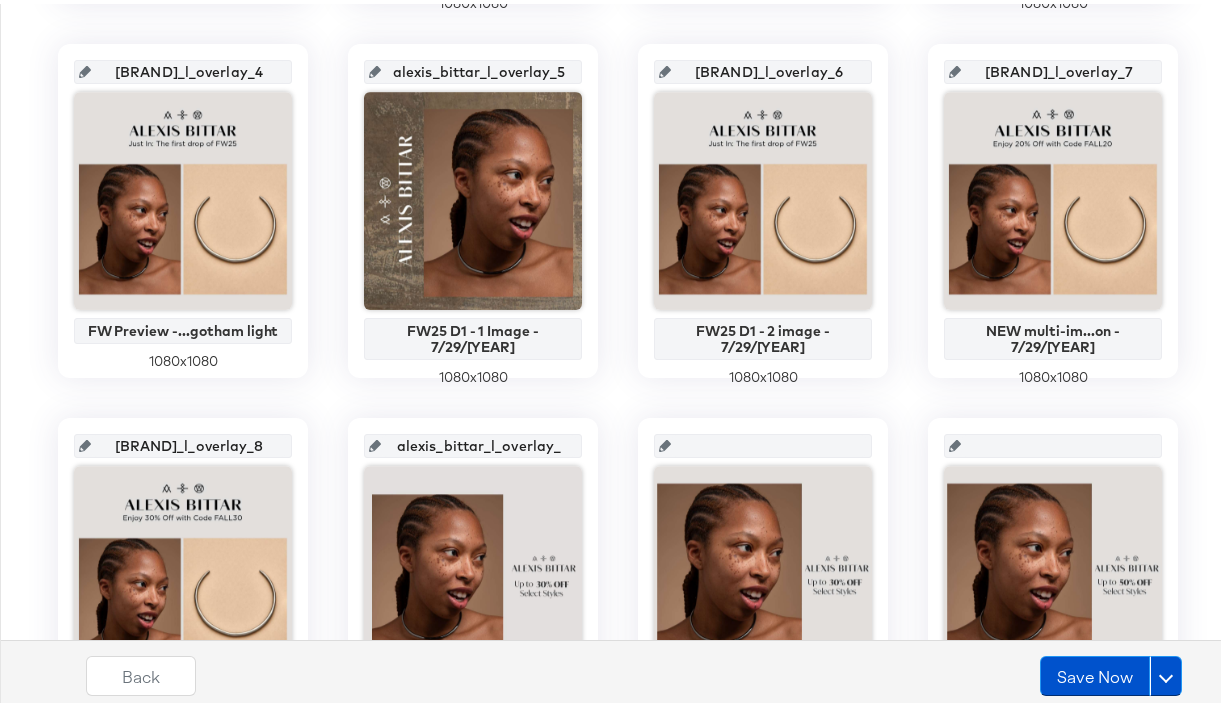 type on "[BRAND]_l_overlay_9" 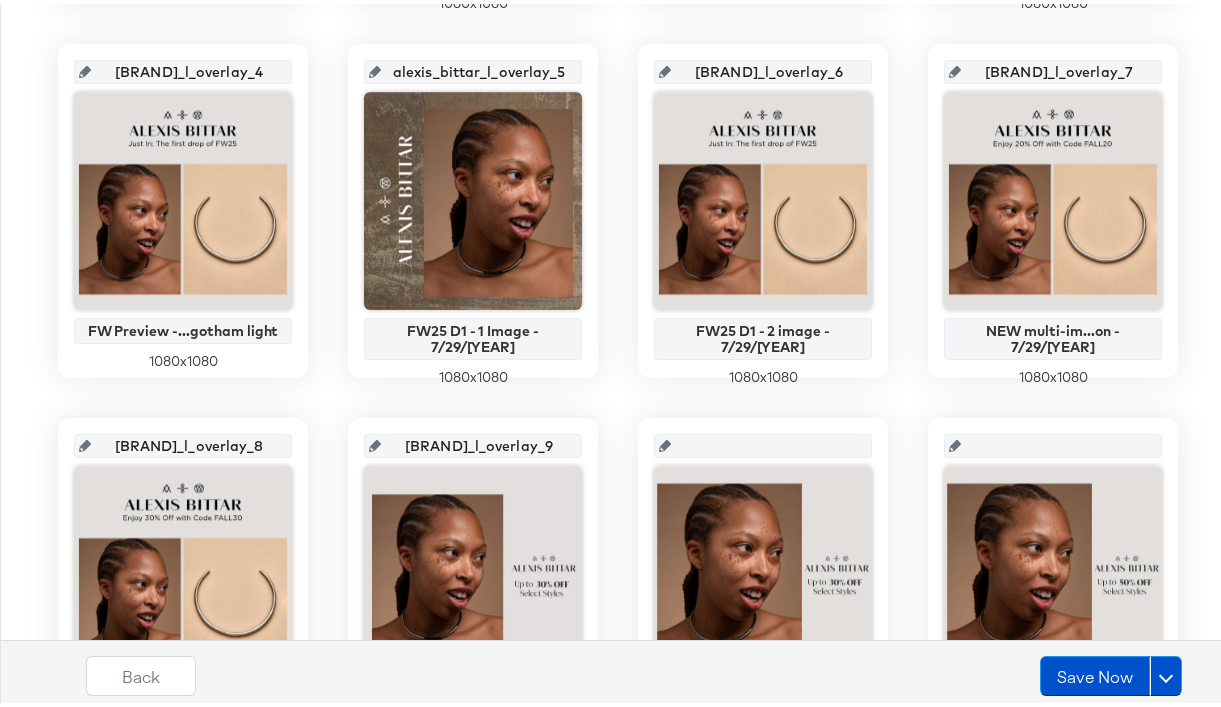 scroll, scrollTop: 0, scrollLeft: 12, axis: horizontal 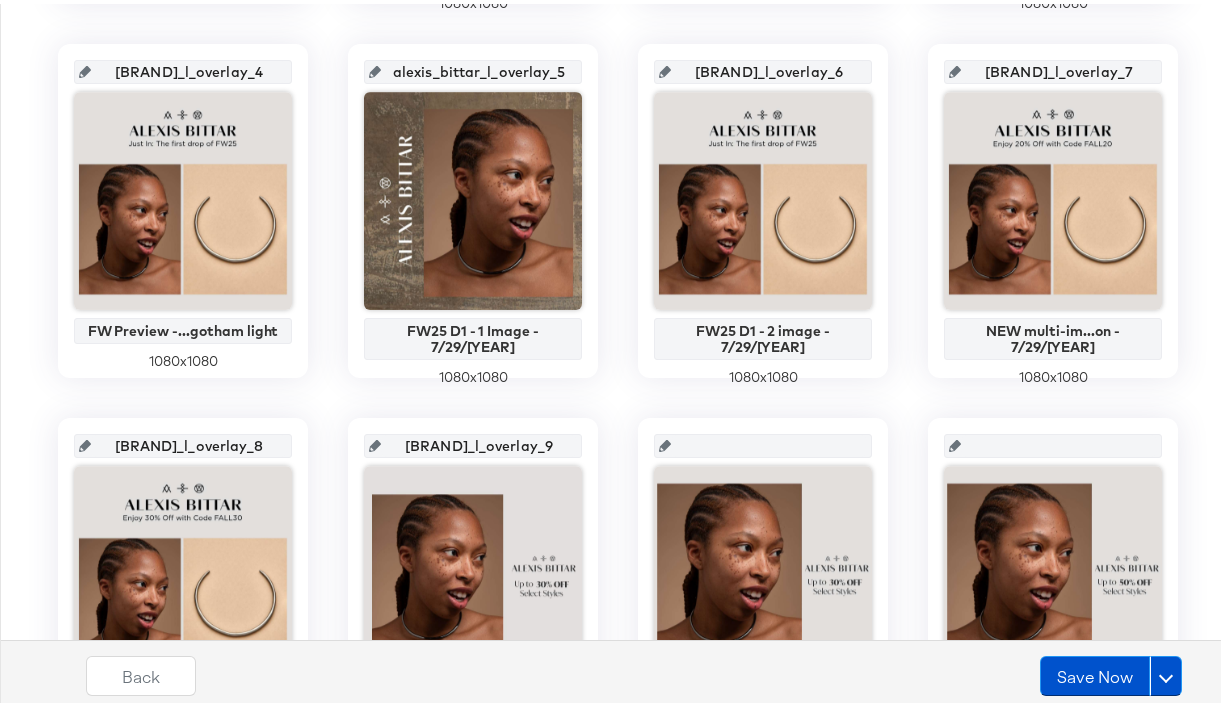 click at bounding box center (769, 434) 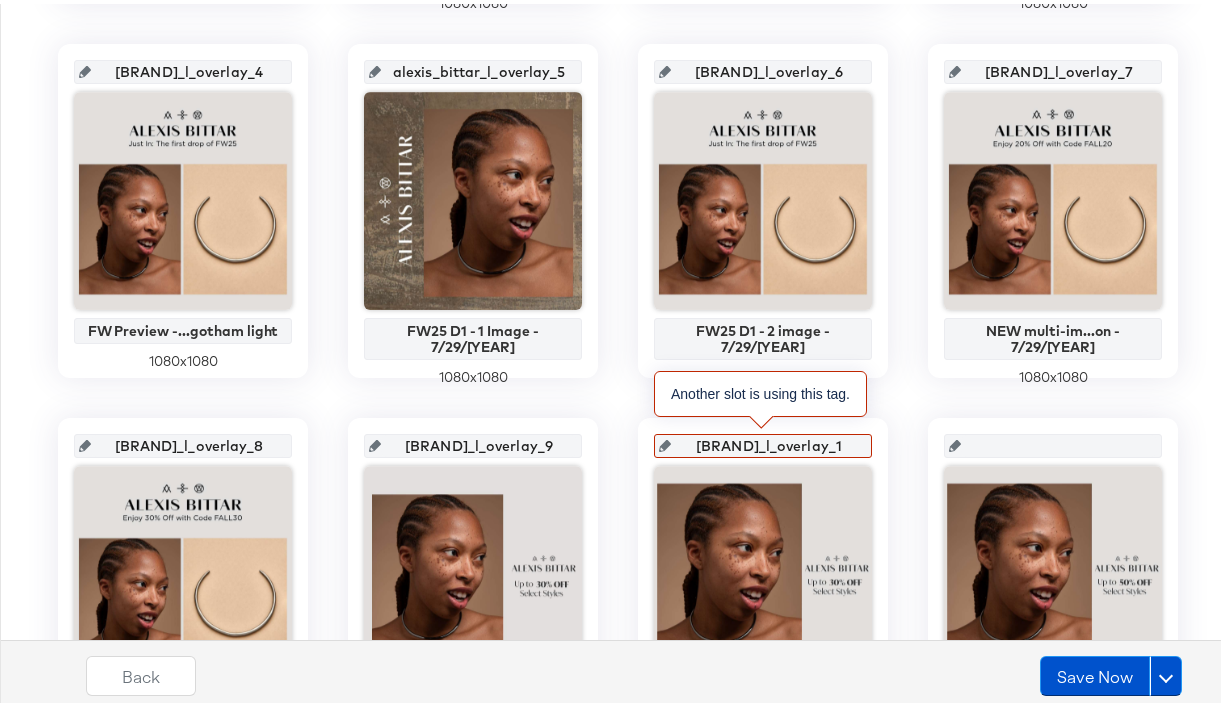 scroll, scrollTop: 0, scrollLeft: 9, axis: horizontal 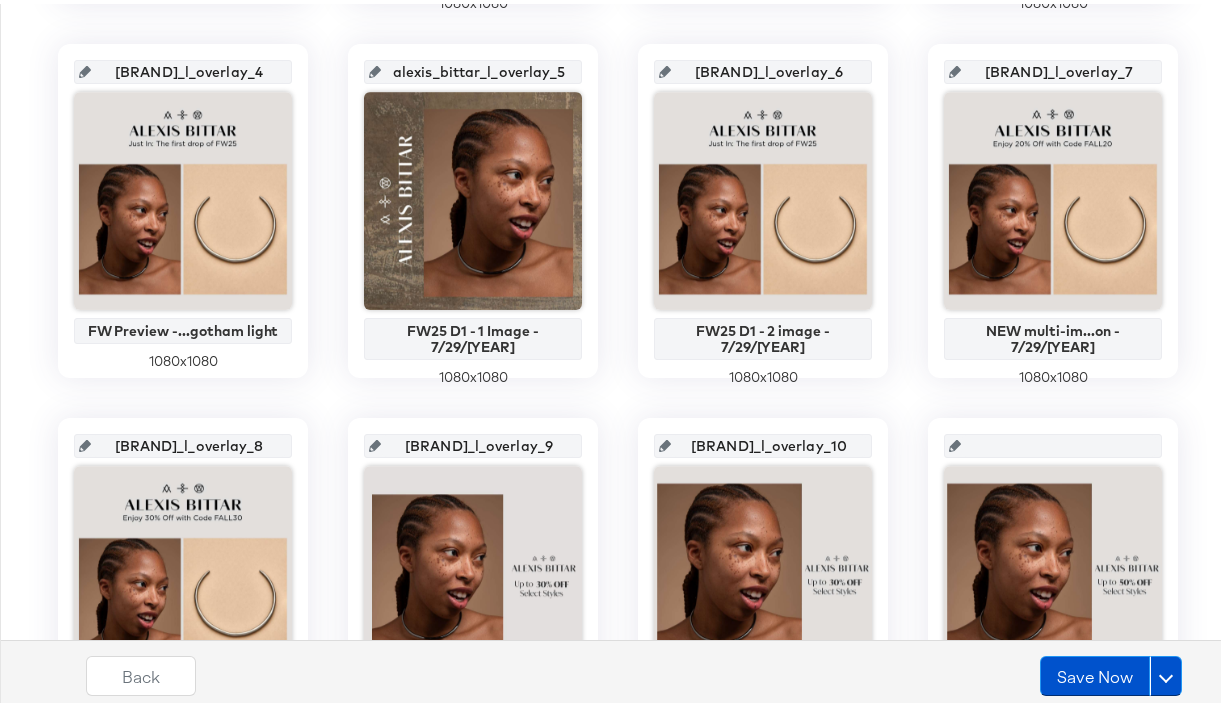 click at bounding box center (1059, 434) 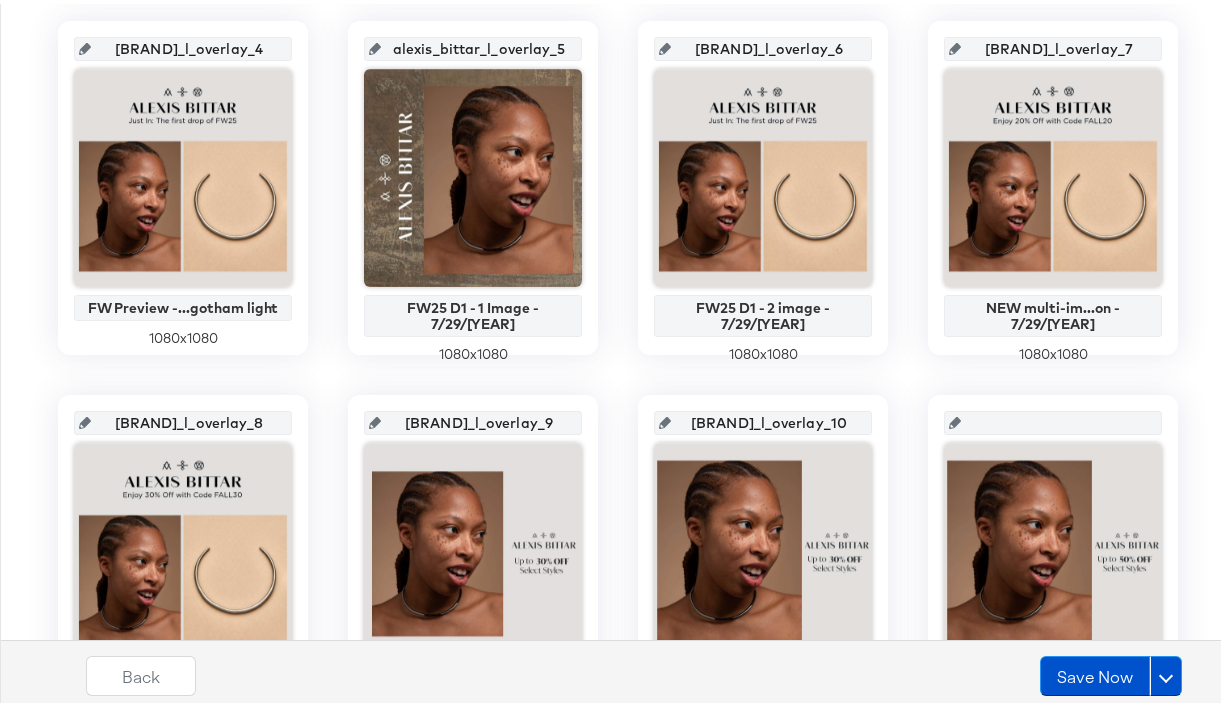 scroll, scrollTop: 844, scrollLeft: 0, axis: vertical 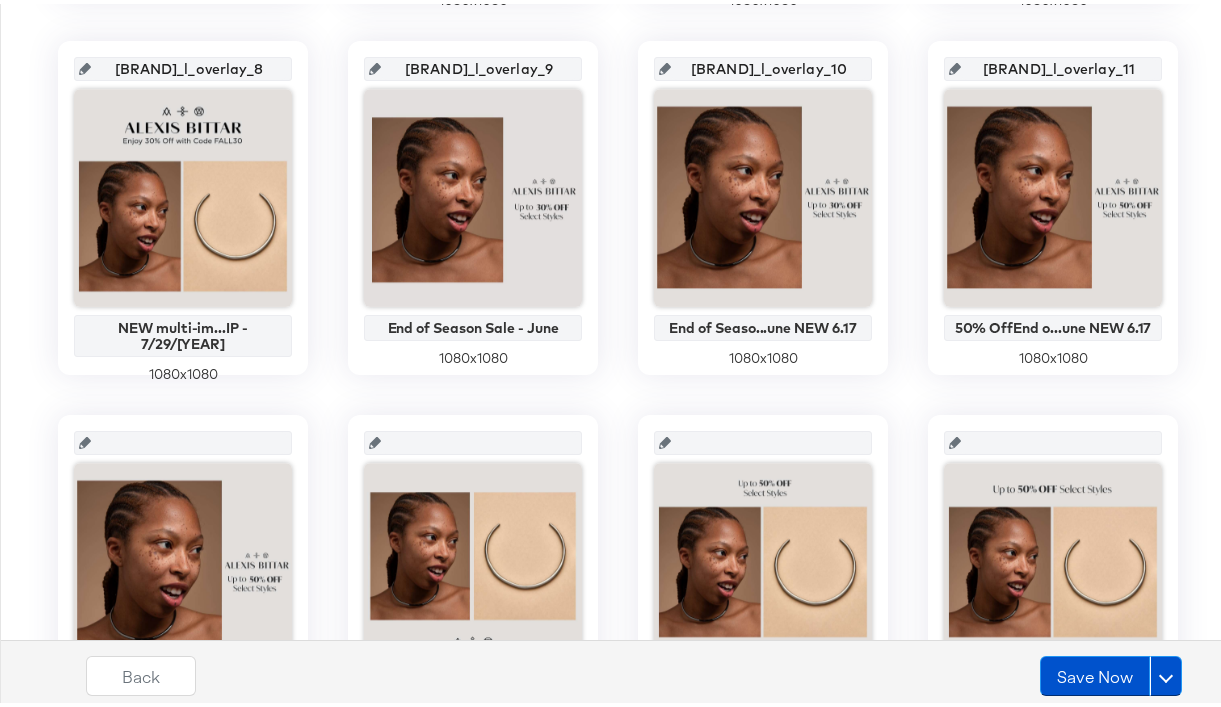 click at bounding box center (189, 431) 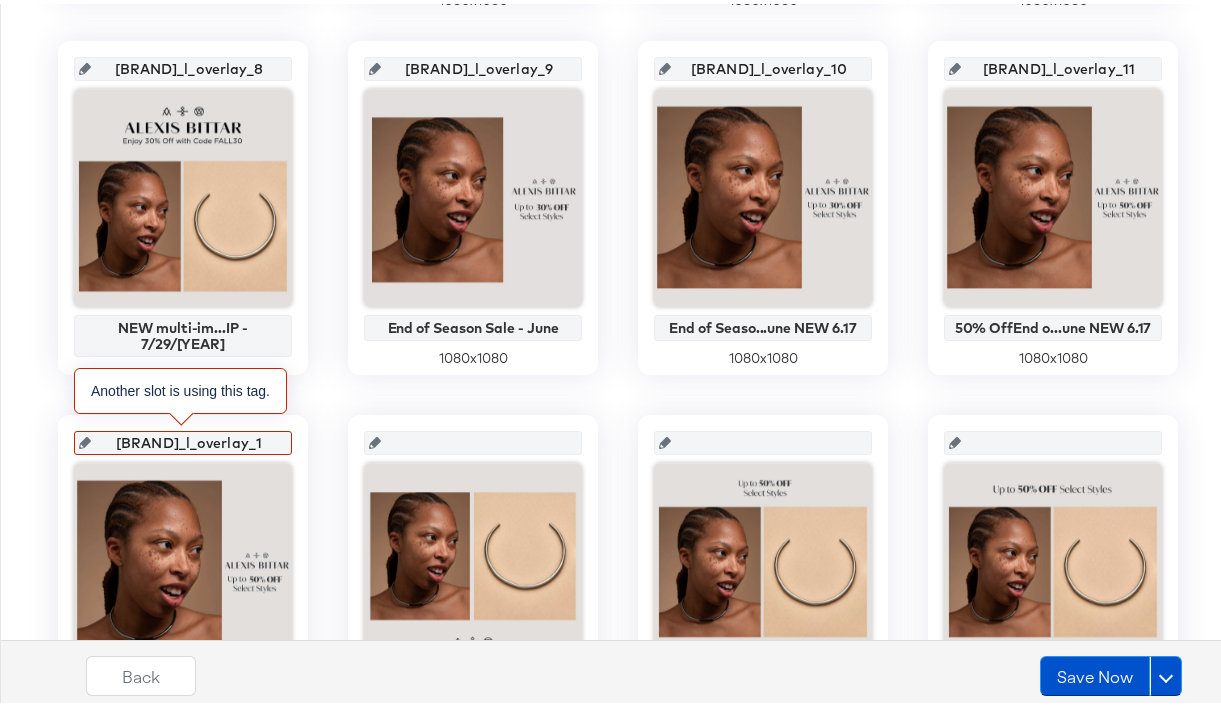 scroll, scrollTop: 0, scrollLeft: 9, axis: horizontal 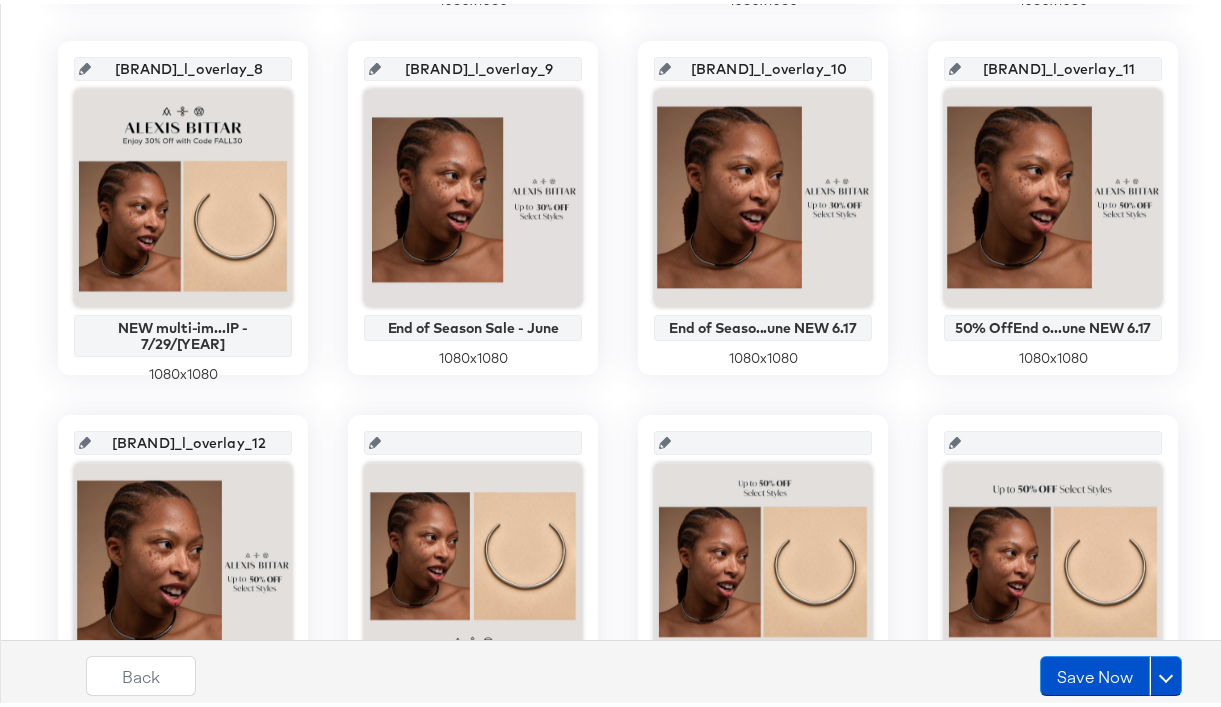 click at bounding box center (479, 431) 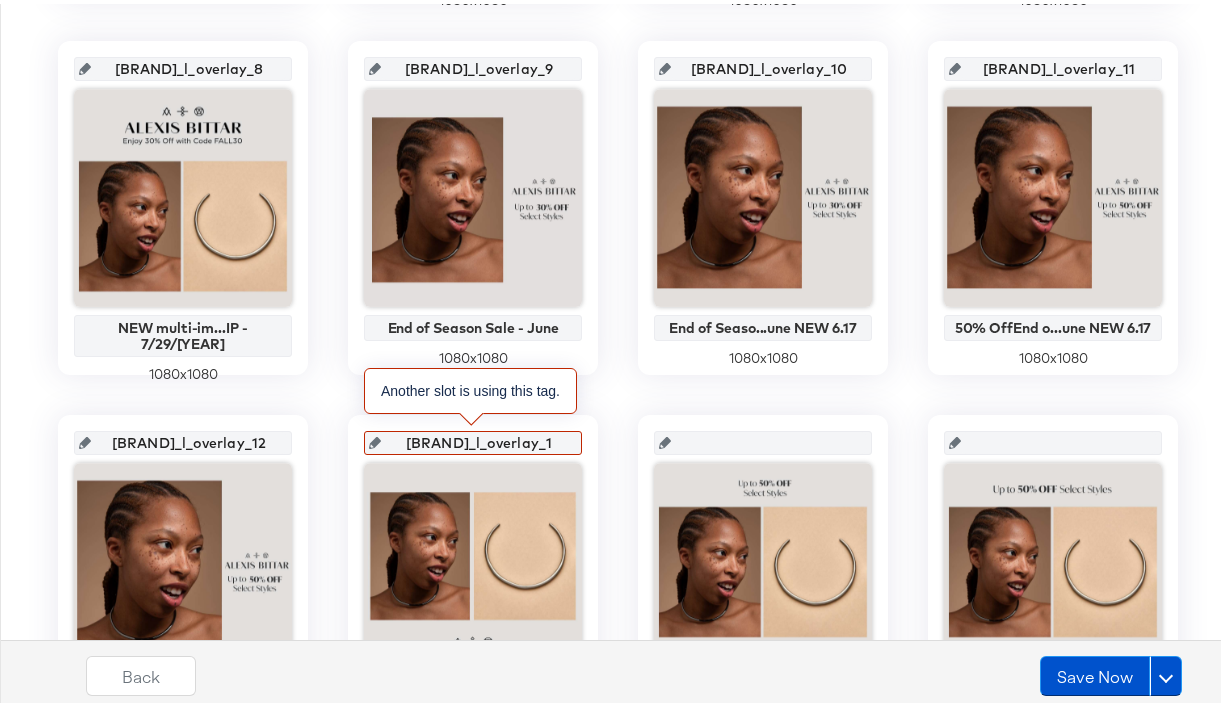 scroll, scrollTop: 0, scrollLeft: 9, axis: horizontal 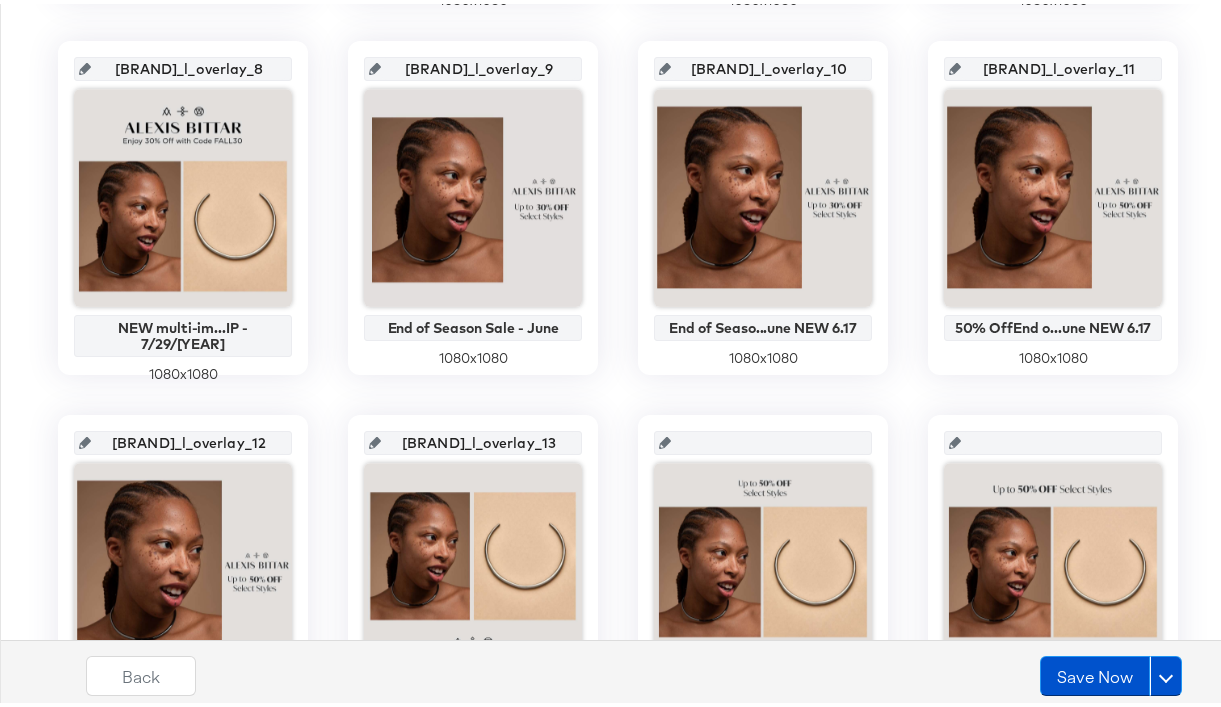 click at bounding box center [769, 431] 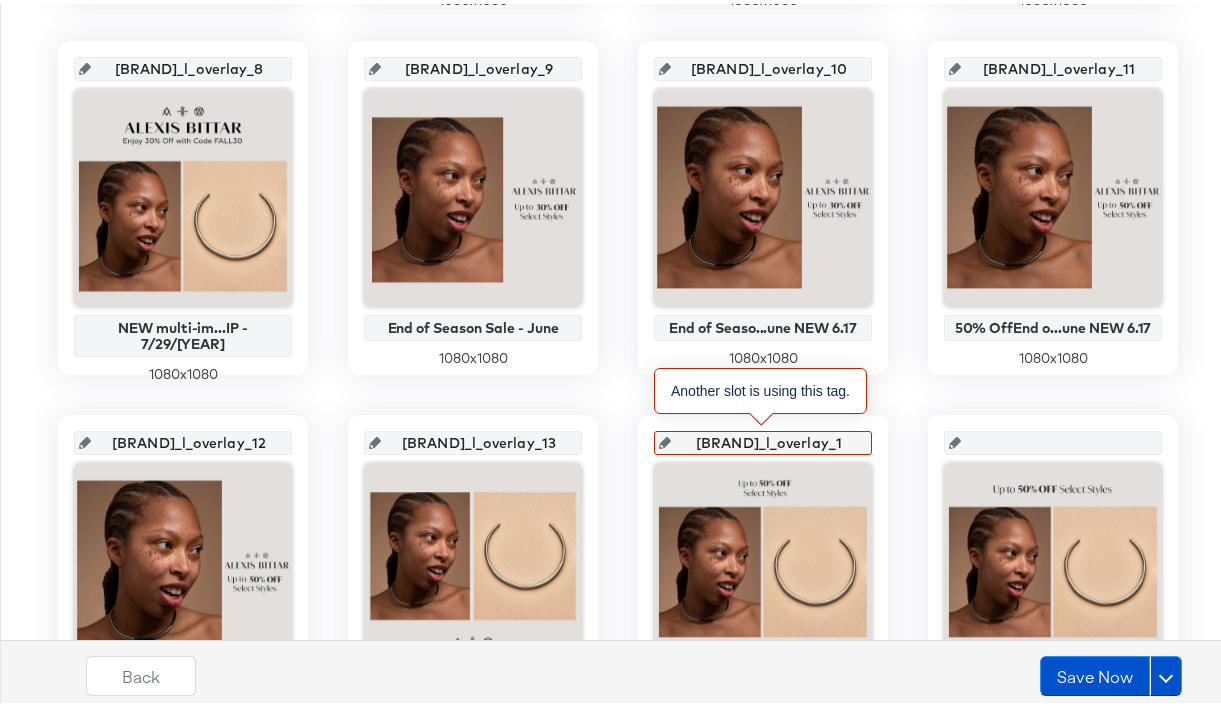 scroll, scrollTop: 0, scrollLeft: 9, axis: horizontal 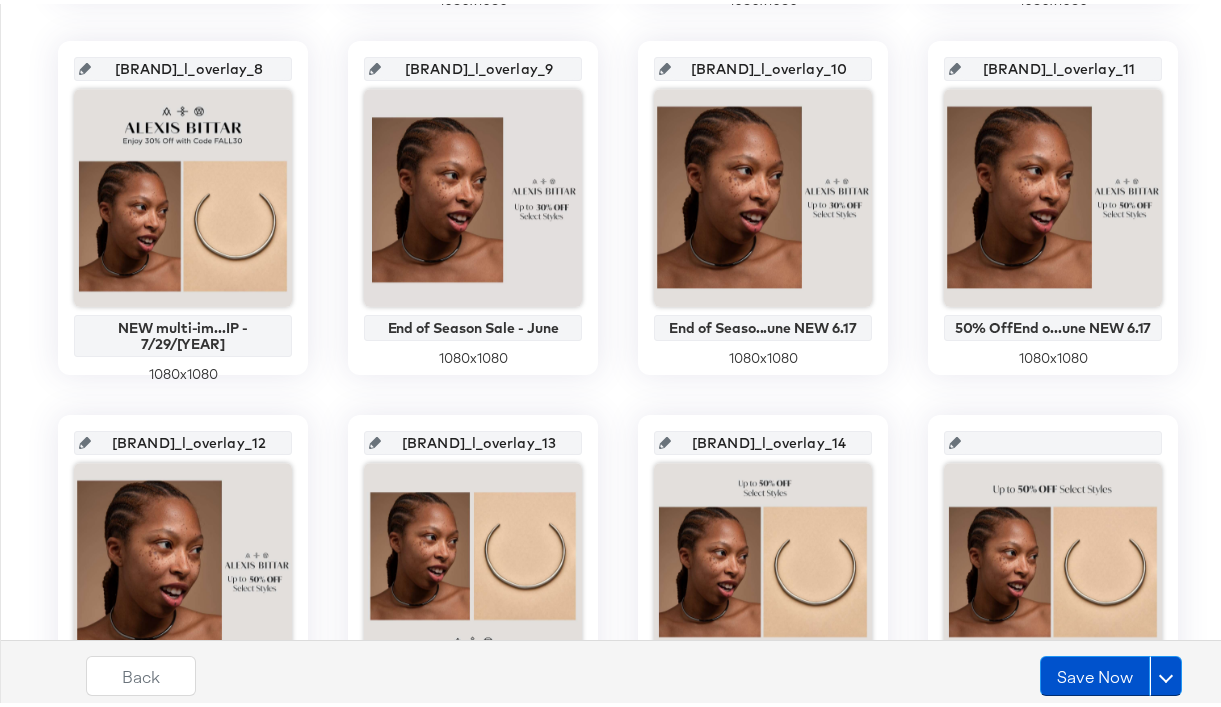 click at bounding box center (1059, 431) 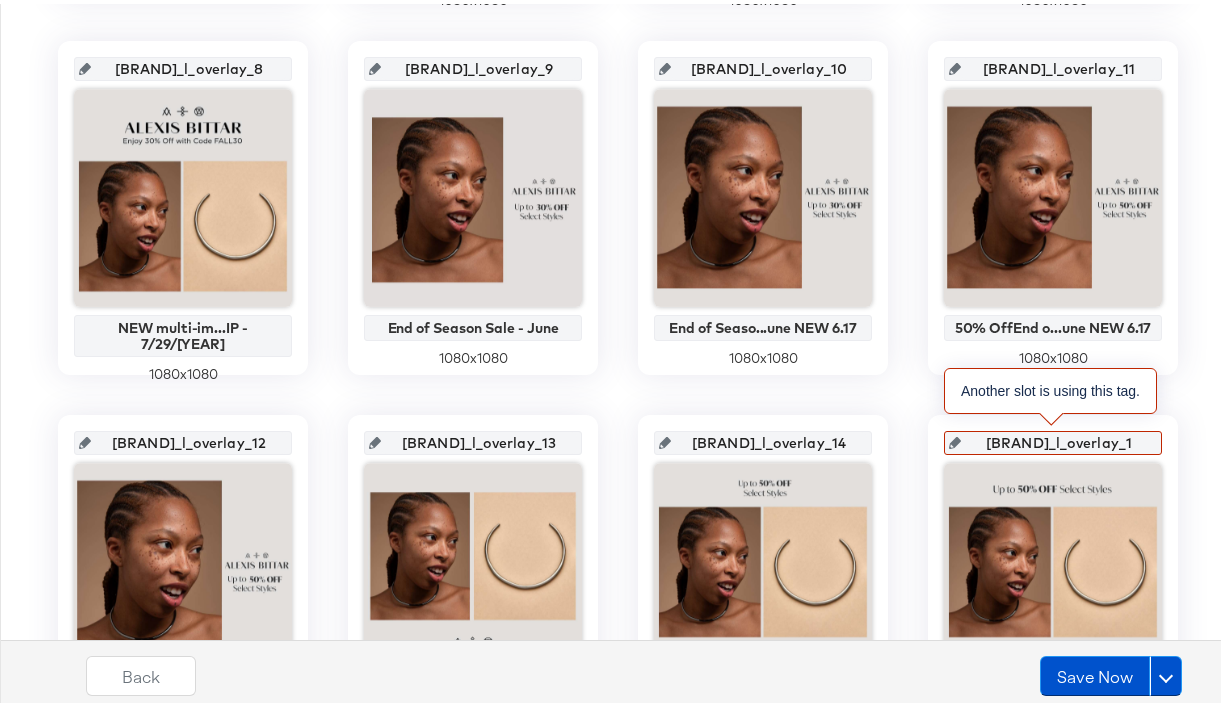 scroll, scrollTop: 0, scrollLeft: 9, axis: horizontal 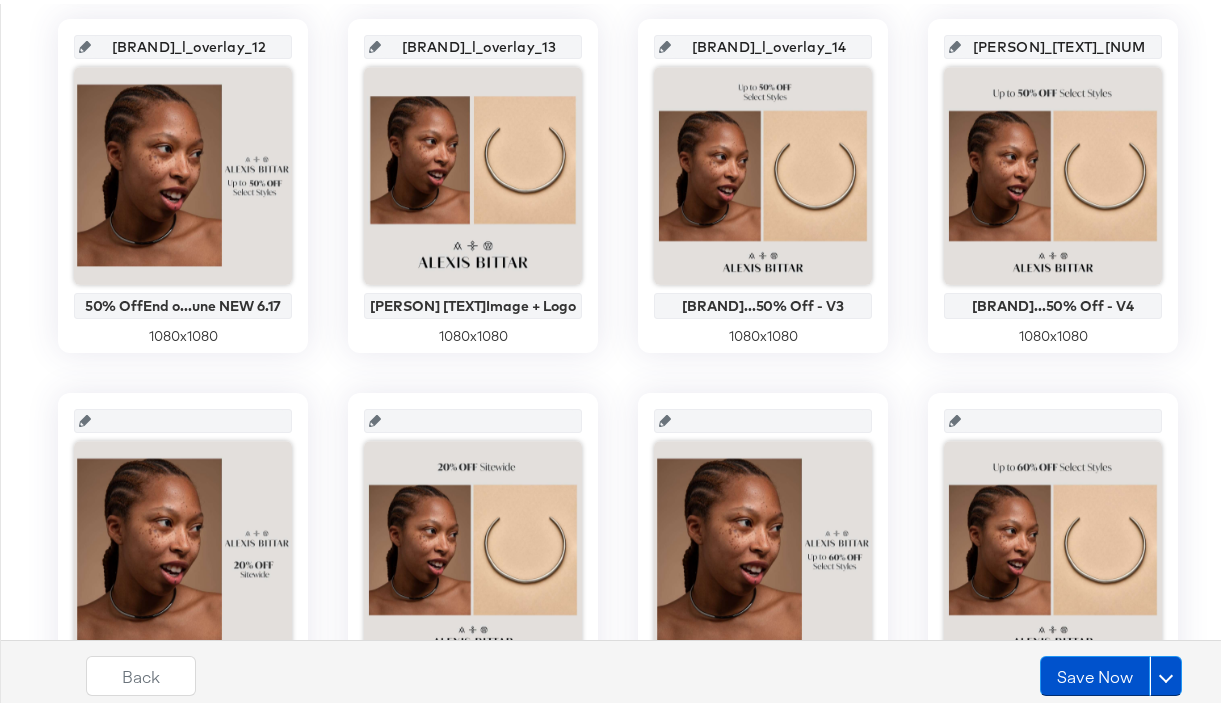 click at bounding box center (189, 409) 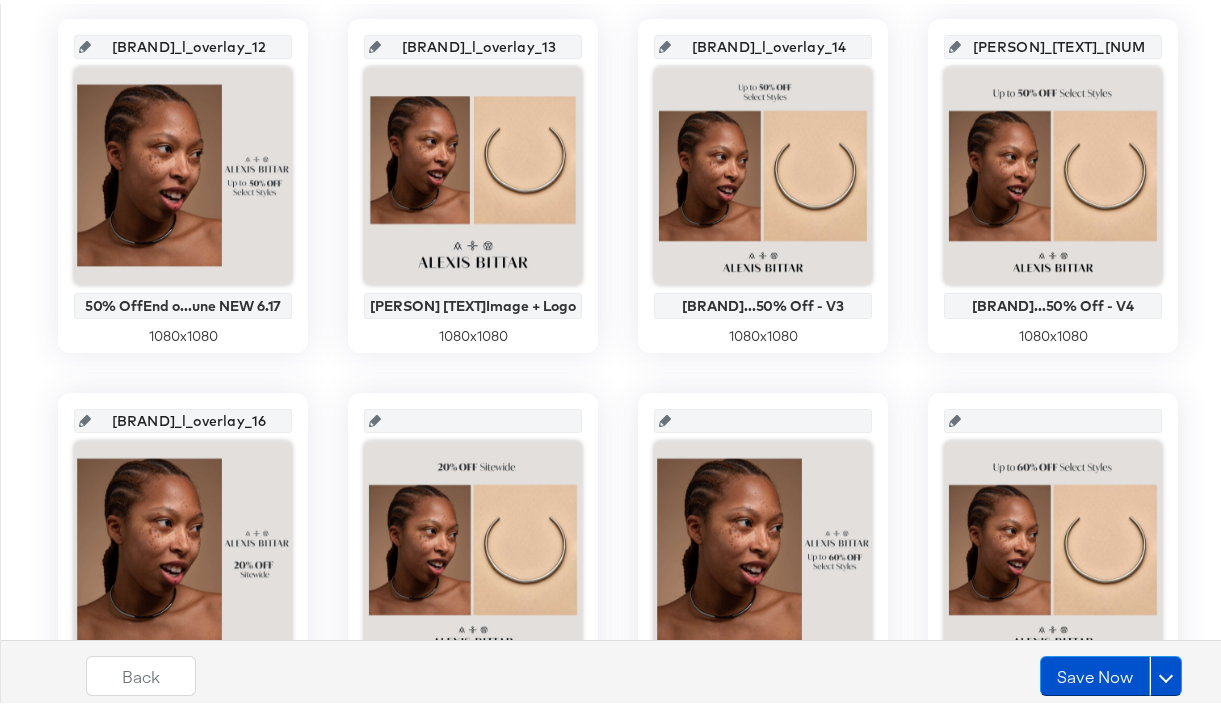 click at bounding box center [479, 409] 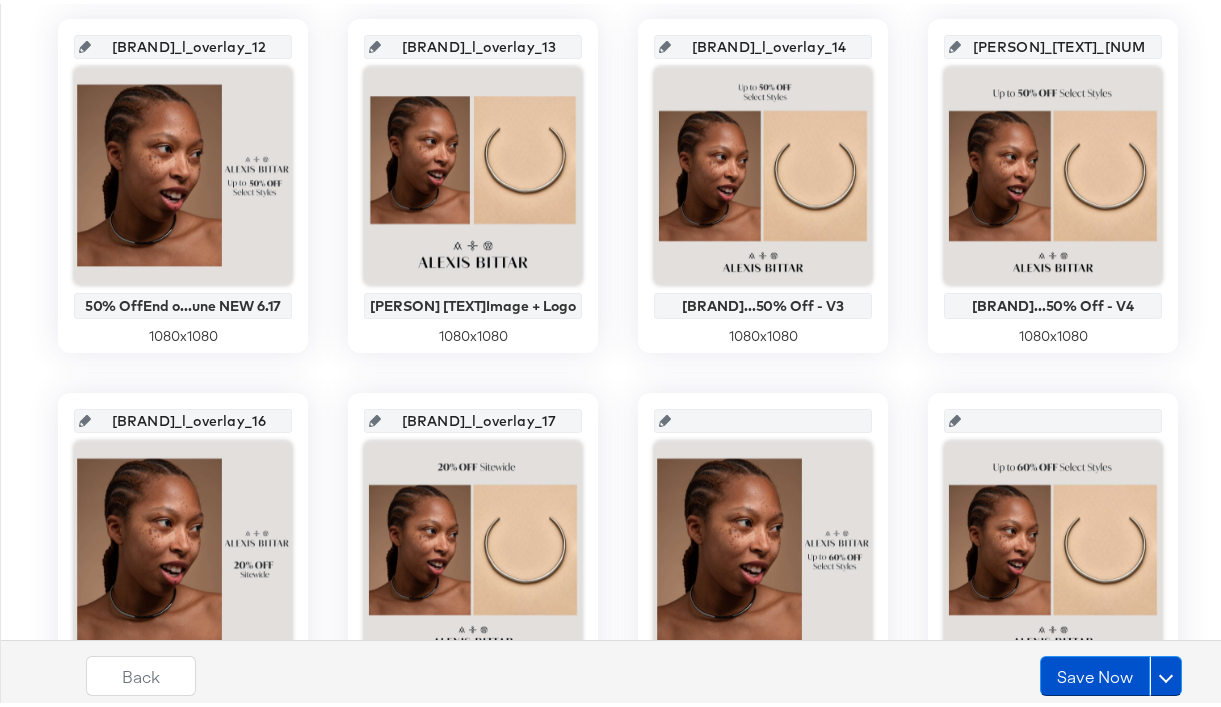 click at bounding box center (769, 409) 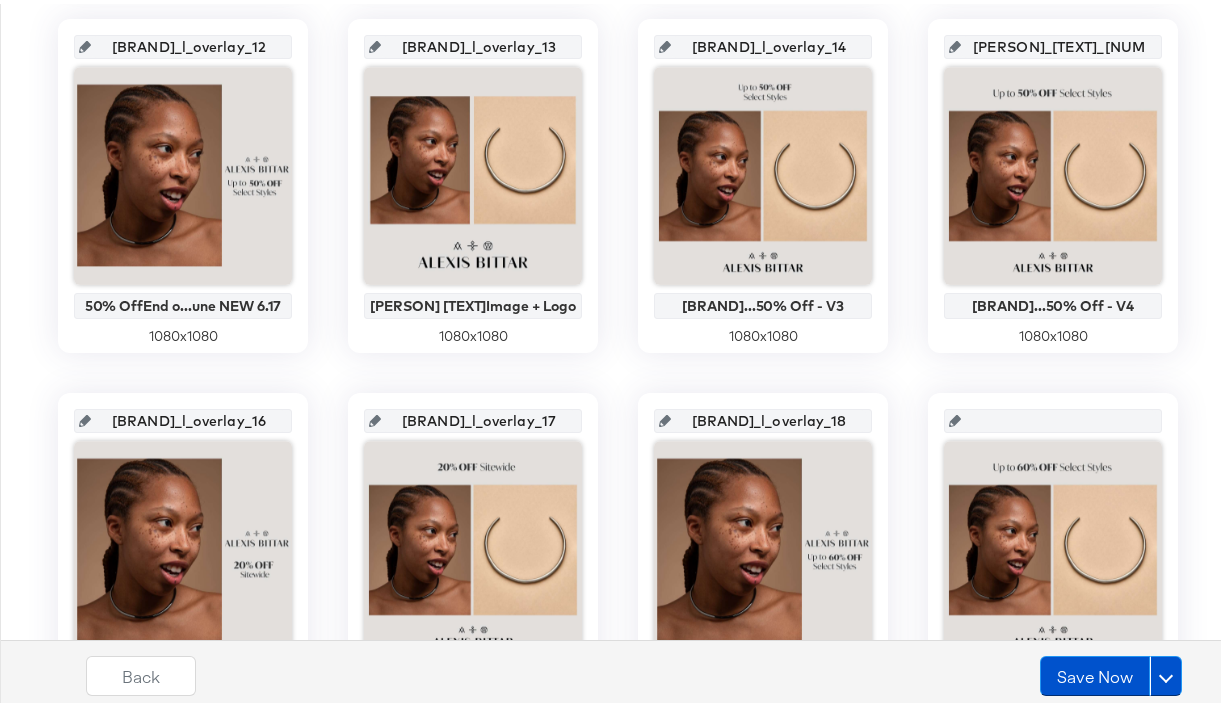 click at bounding box center (1059, 409) 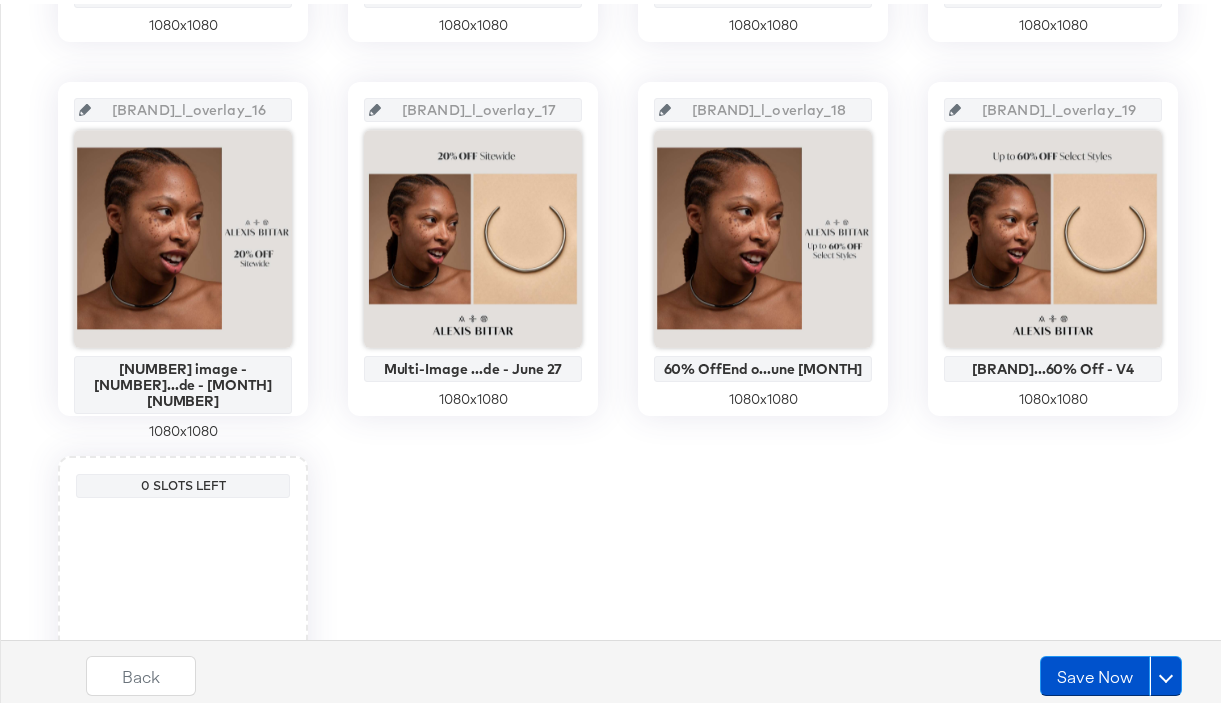 click on "main_image [BRAND]...ing 3.24.25 1080 x 1080 [BRAND]_l_overlay_1 FW25 Preview...ge - 7/17/[YEAR] 1080 x 1080 new15_overlay_2 NEW15 - first order 1080 x 1080 [BRAND]_l_overlay_3 NEW multi-im...OS - 7/18/[YEAR] 1080 x 1080 [BRAND]_l_overlay_4 FW Preview -...gotham light 1080 x 1080 [BRAND]_l_overlay_5 FW25 D1 - 1 Image - 7/29/[YEAR] 1080 x 1080 [BRAND]_l_overlay_6 FW25 D1 - 2 image - 7/29/[YEAR] 1080 x 1080 [BRAND]_l_overlay_7 NEW multi-im...on - 7/29/[YEAR] 1080 x 1080 [BRAND]_l_overlay_8 NEW multi-im...IP - 7/29/[YEAR] 1080 x 1080 [BRAND]_l_overlay_9 End of Season Sale - [MONTH] 1080 x 1080 [BRAND]_l_overlay_10 End of Seaso...une NEW 6.17 1080 x 1080 [BRAND]_l_overlay_11 50% OffEnd o...une NEW 6.17 1080 x 1080 [BRAND]_l_overlay_12 50% OffEnd o...une NEW 6.17 1080 x 1080 [BRAND]_l_overlay_13 [BRAND]...Image + Logo 1080 x 1080 [BRAND]_l_overlay_14 [BRAND]...50% Off - V3 1080 x 1080 [BRAND]_l_overlay_15 1080" at bounding box center (618, -316) 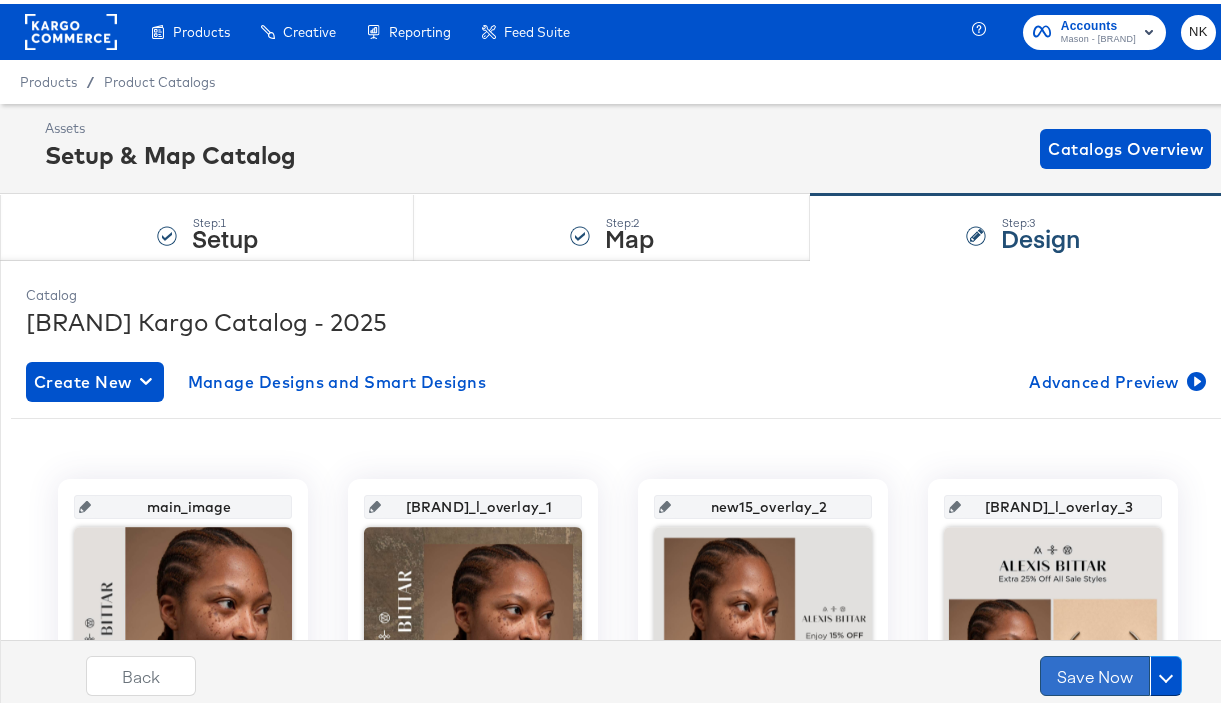 click on "Save Now" at bounding box center (1095, 672) 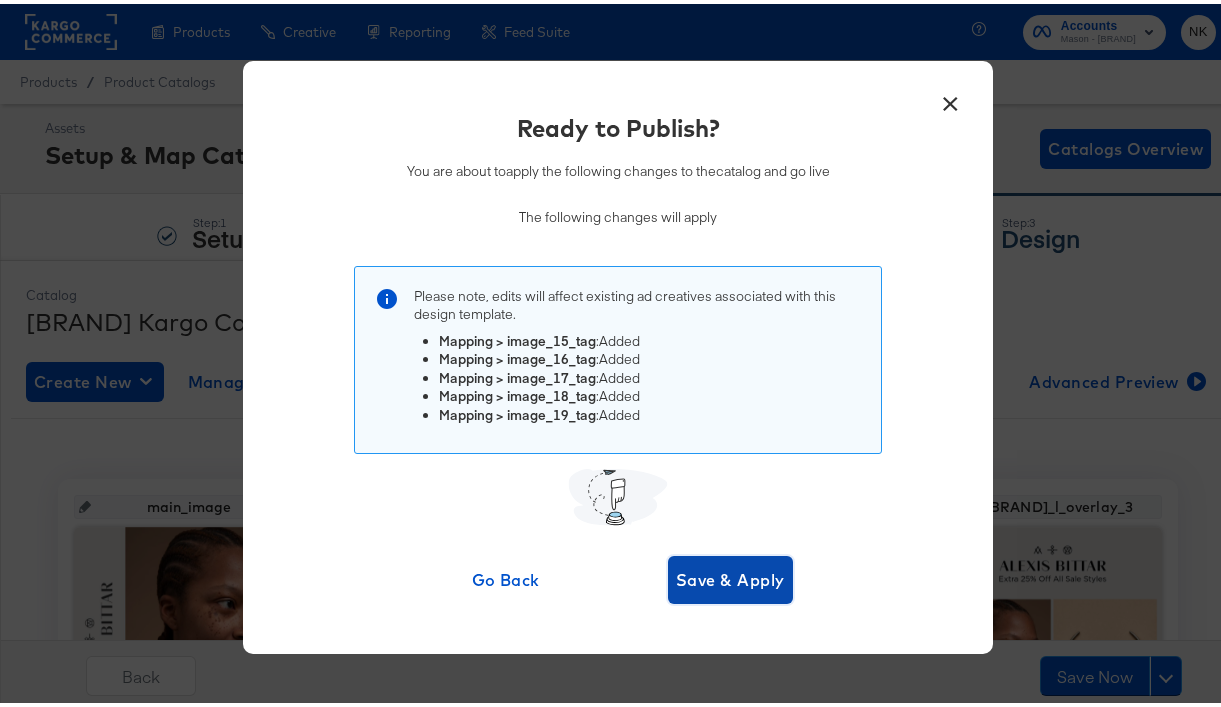 click on "Save & Apply" at bounding box center (730, 576) 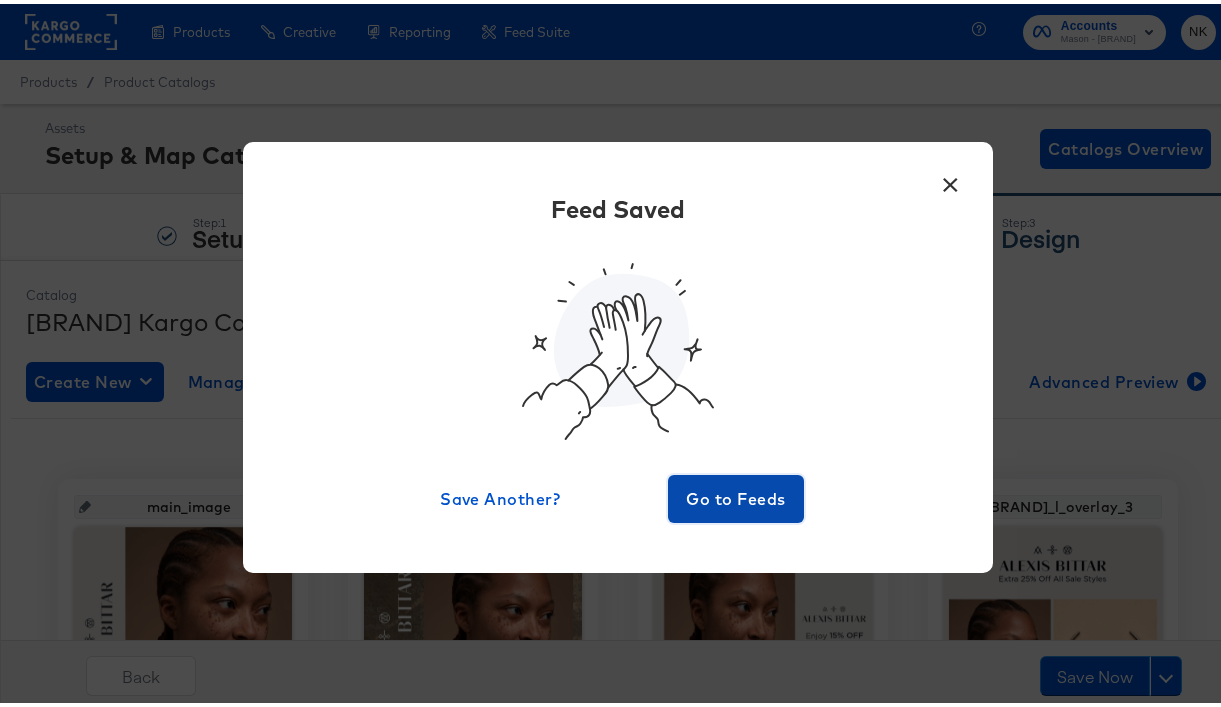 click on "Go to Feeds" at bounding box center [736, 495] 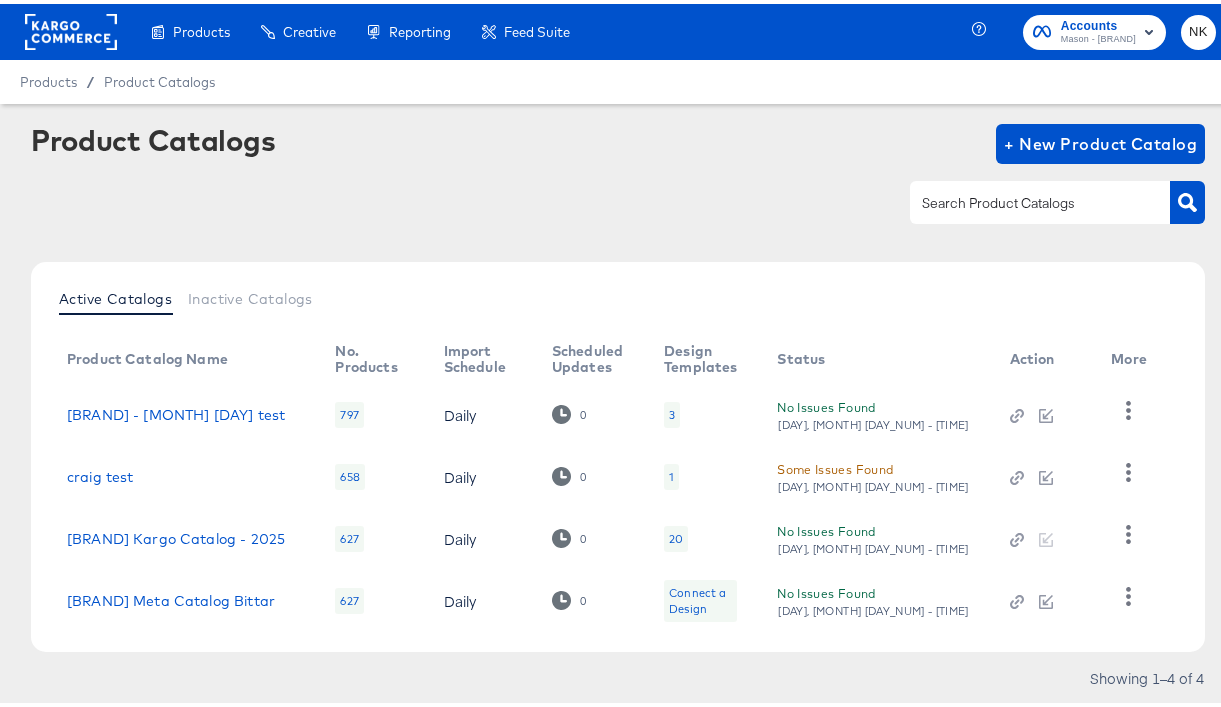 click at bounding box center (618, 198) 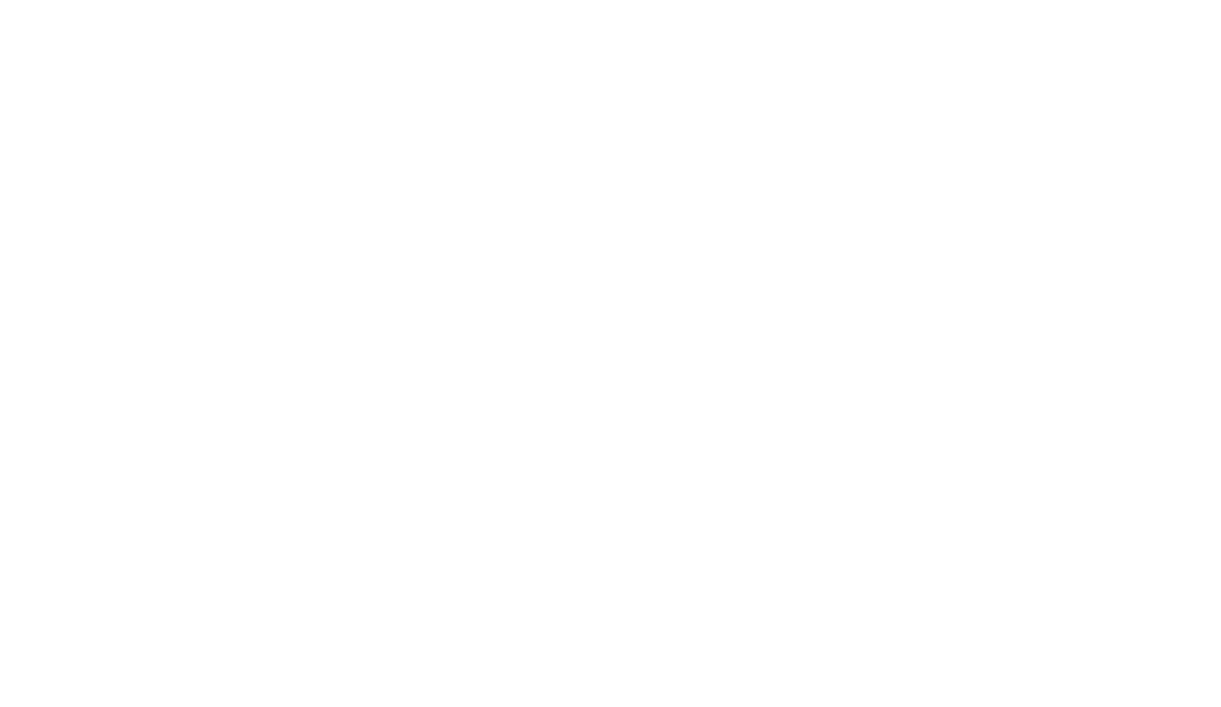 scroll, scrollTop: 0, scrollLeft: 0, axis: both 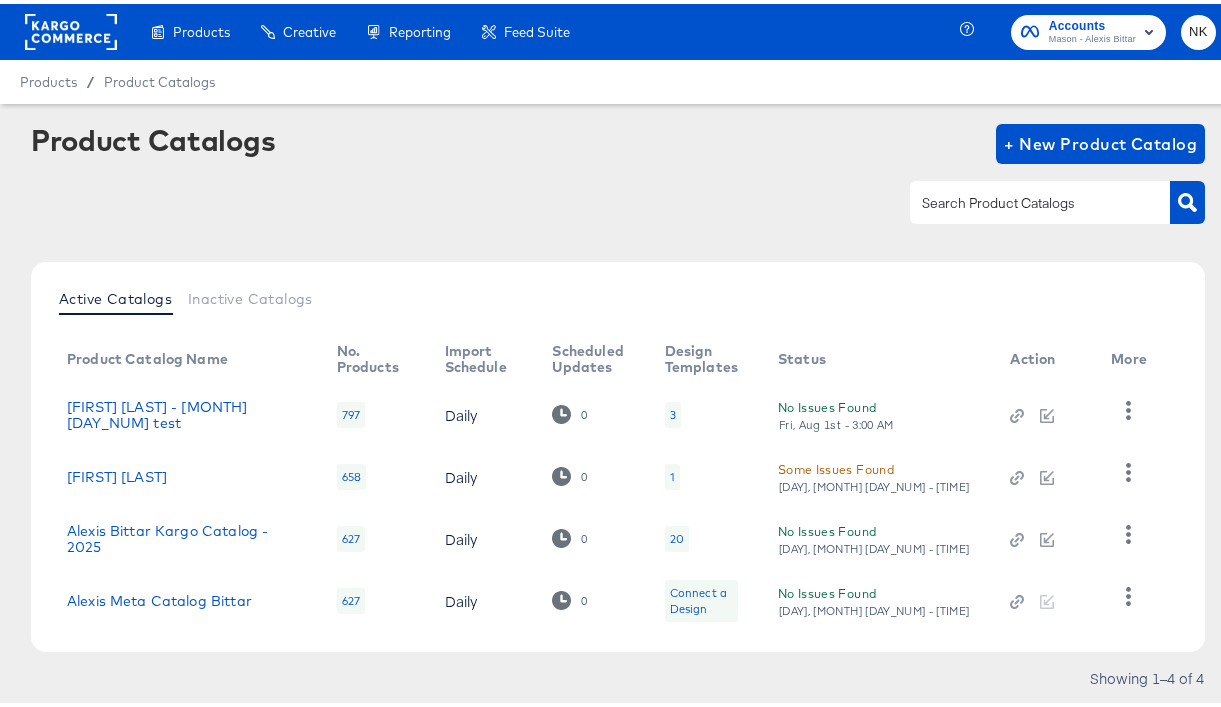 click at bounding box center (618, 198) 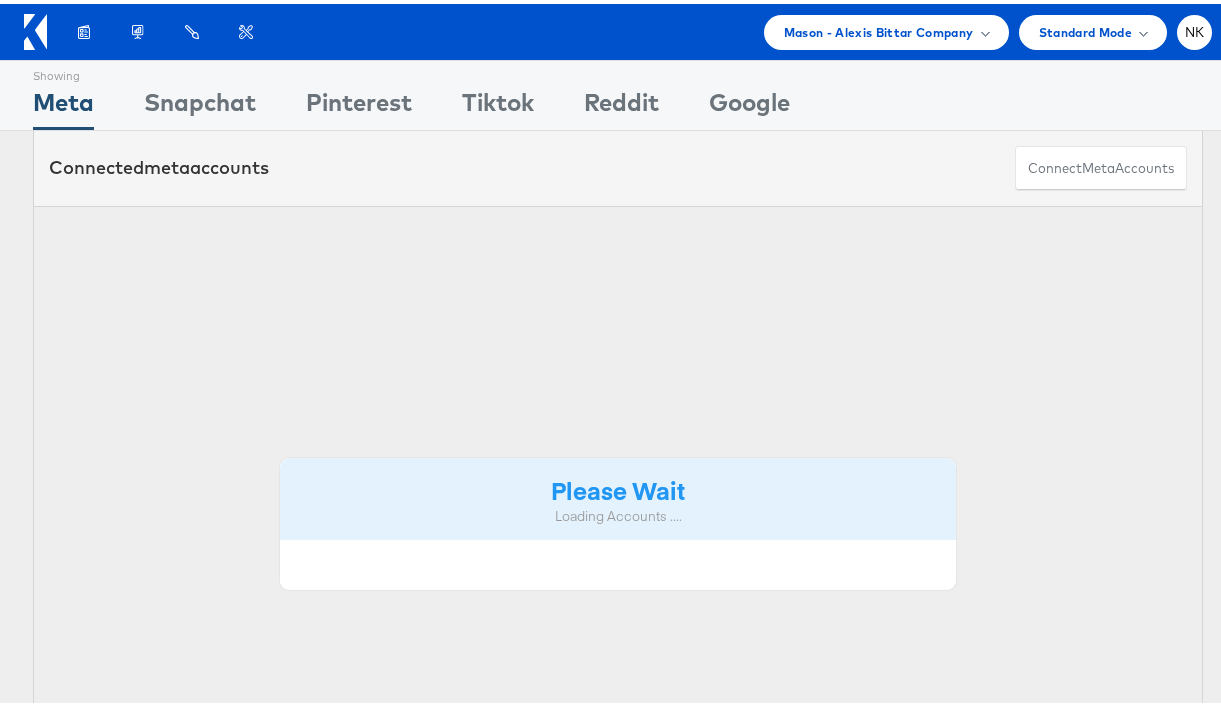 scroll, scrollTop: 12, scrollLeft: 0, axis: vertical 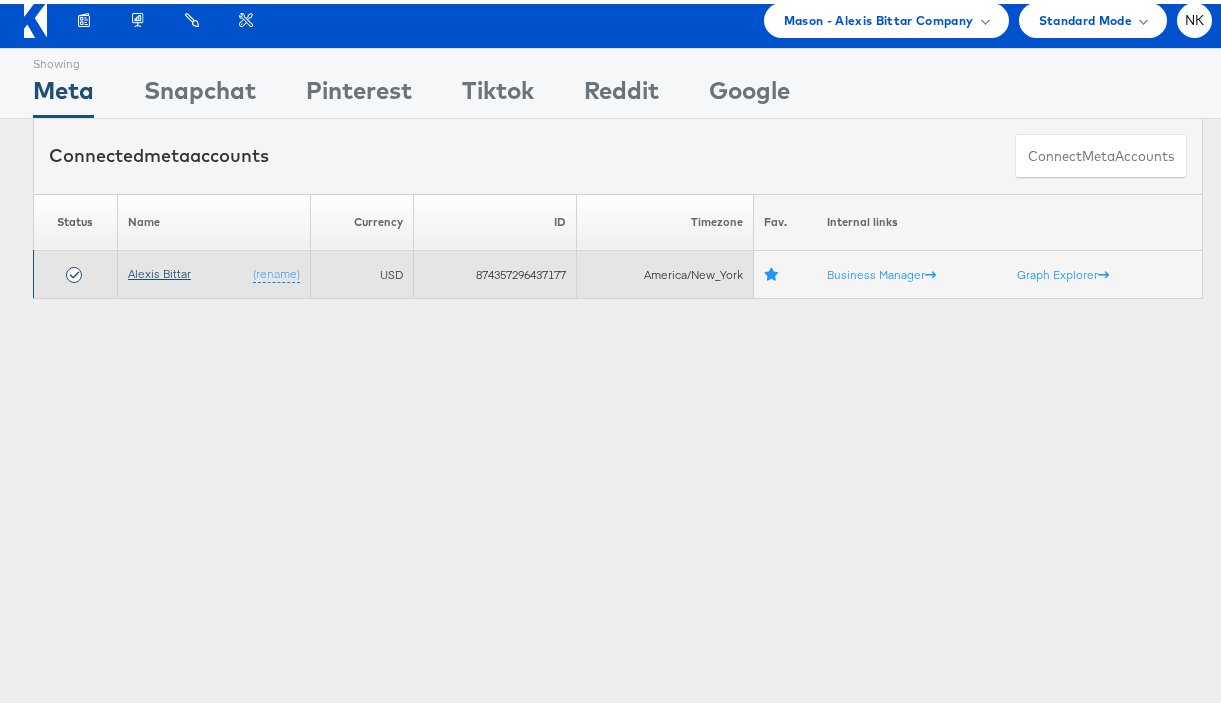 click on "Alexis Bittar" at bounding box center [159, 269] 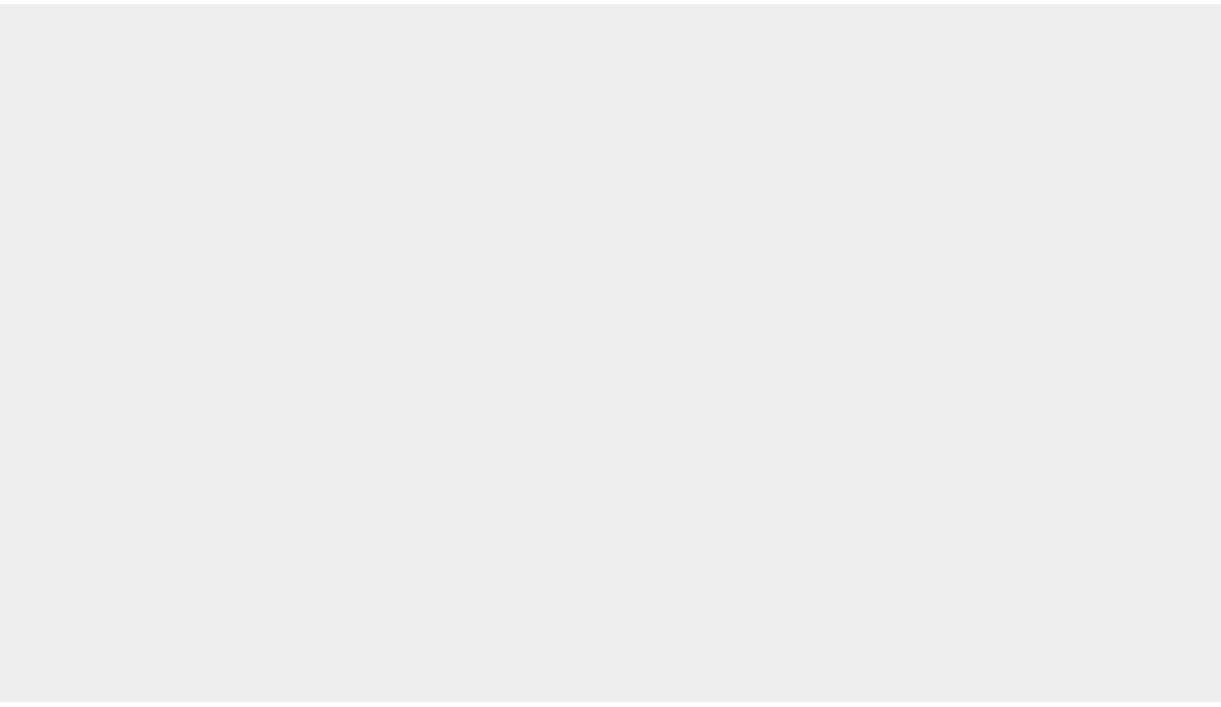 scroll, scrollTop: 0, scrollLeft: 0, axis: both 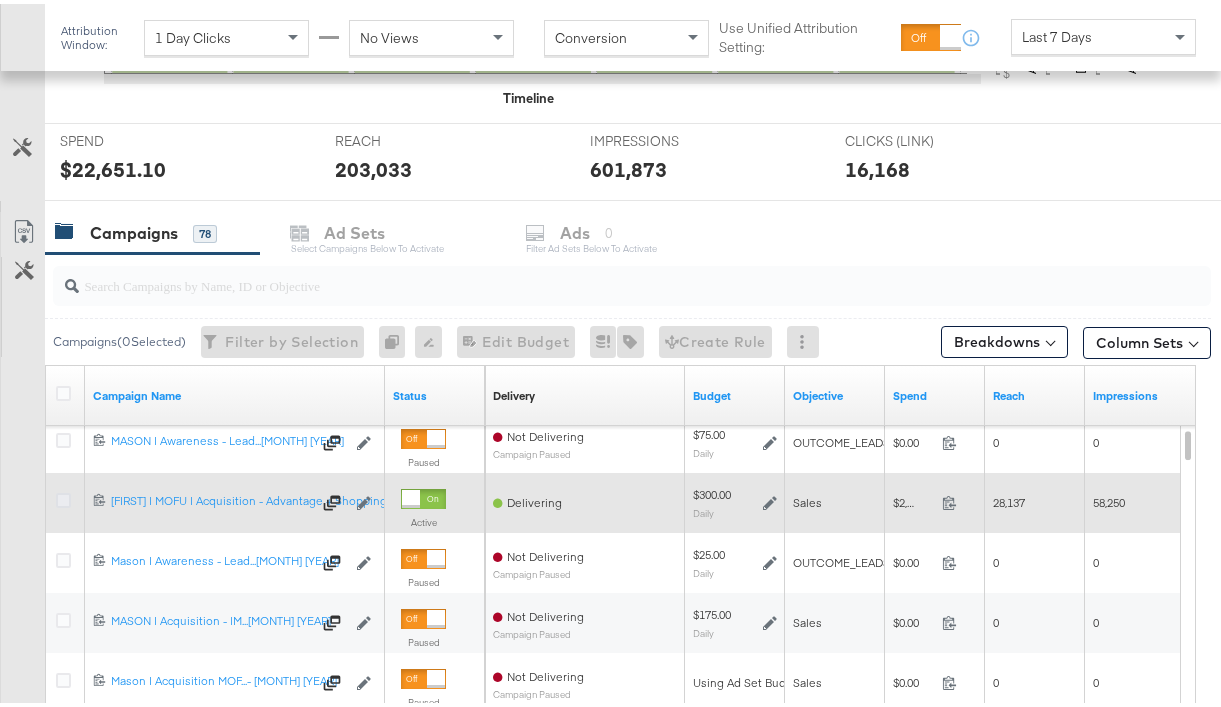 click at bounding box center (63, 496) 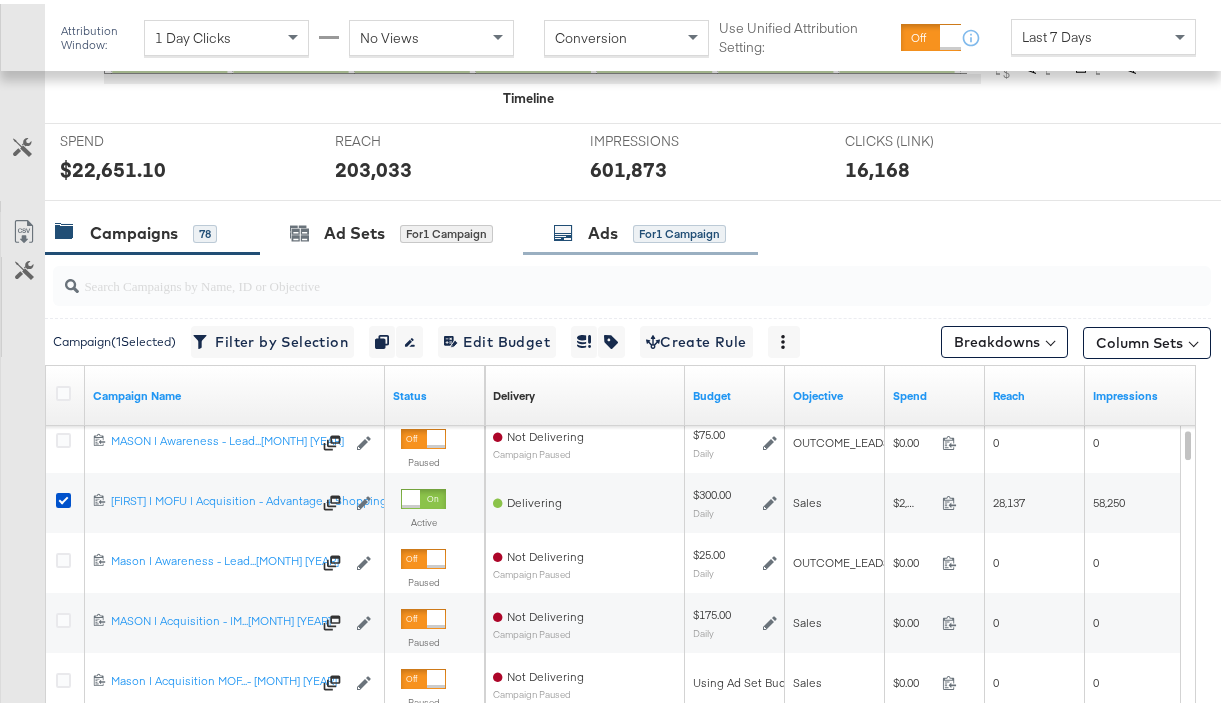 click on "Ads for  1   Campaign" at bounding box center [640, 229] 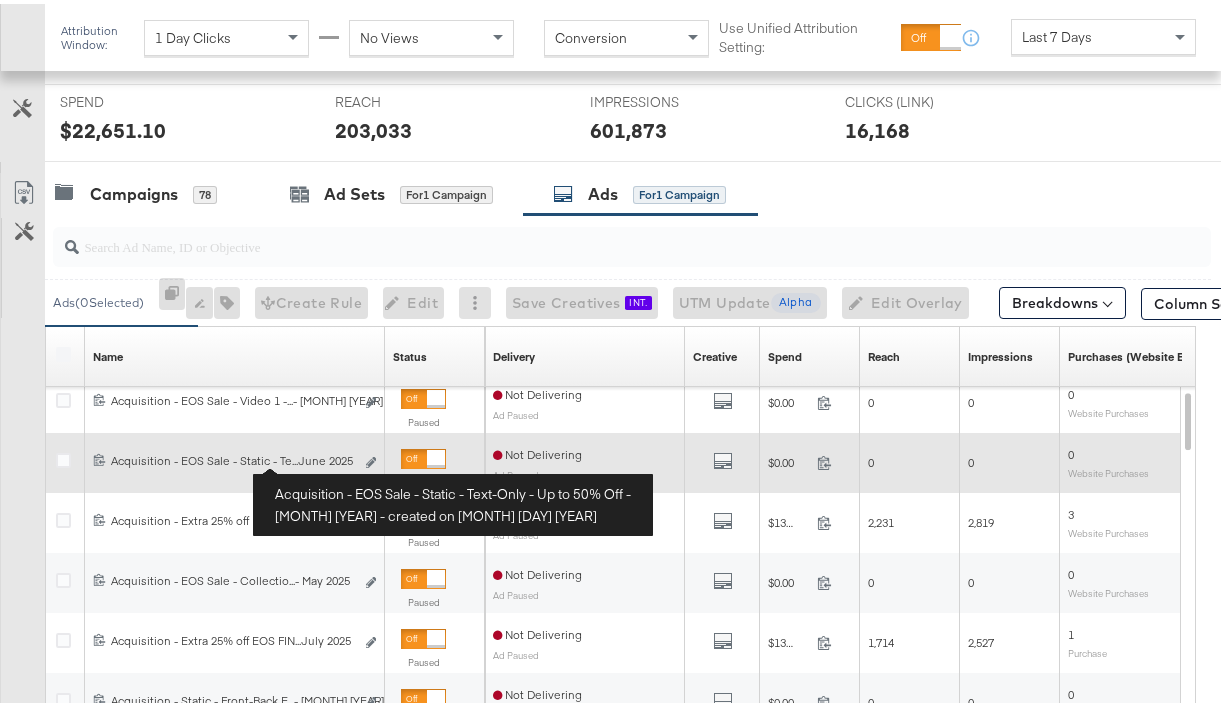 scroll, scrollTop: 655, scrollLeft: 0, axis: vertical 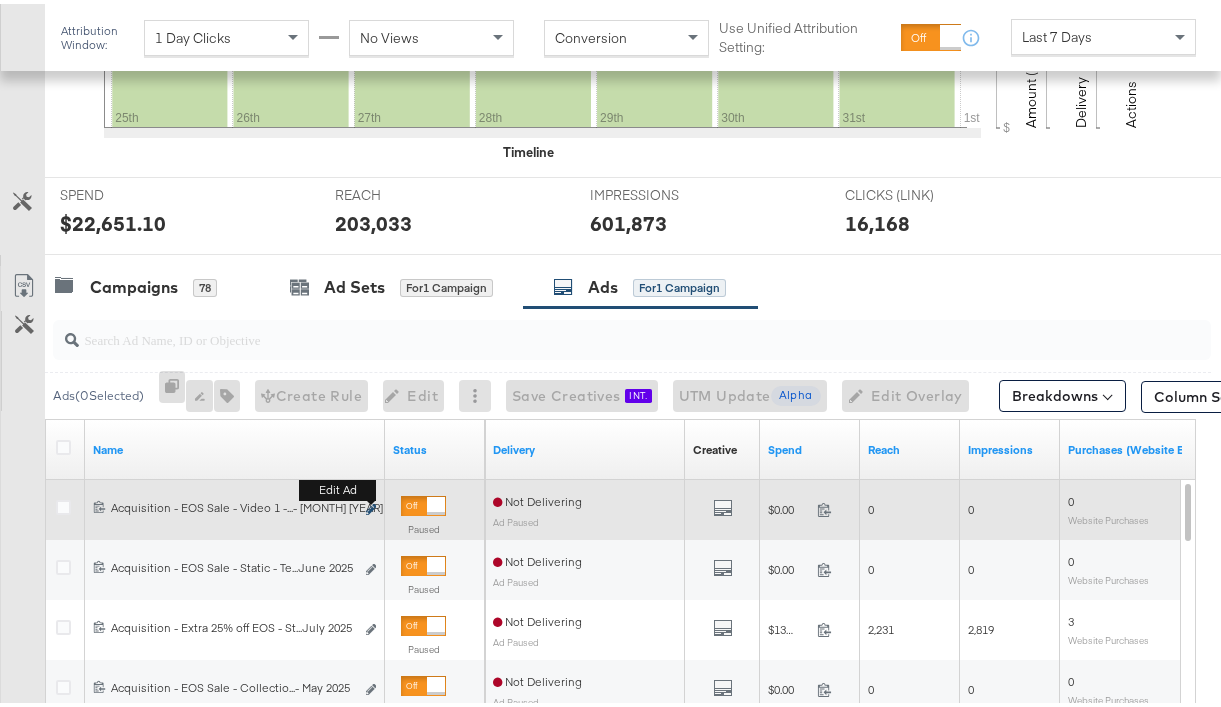 click at bounding box center [371, 505] 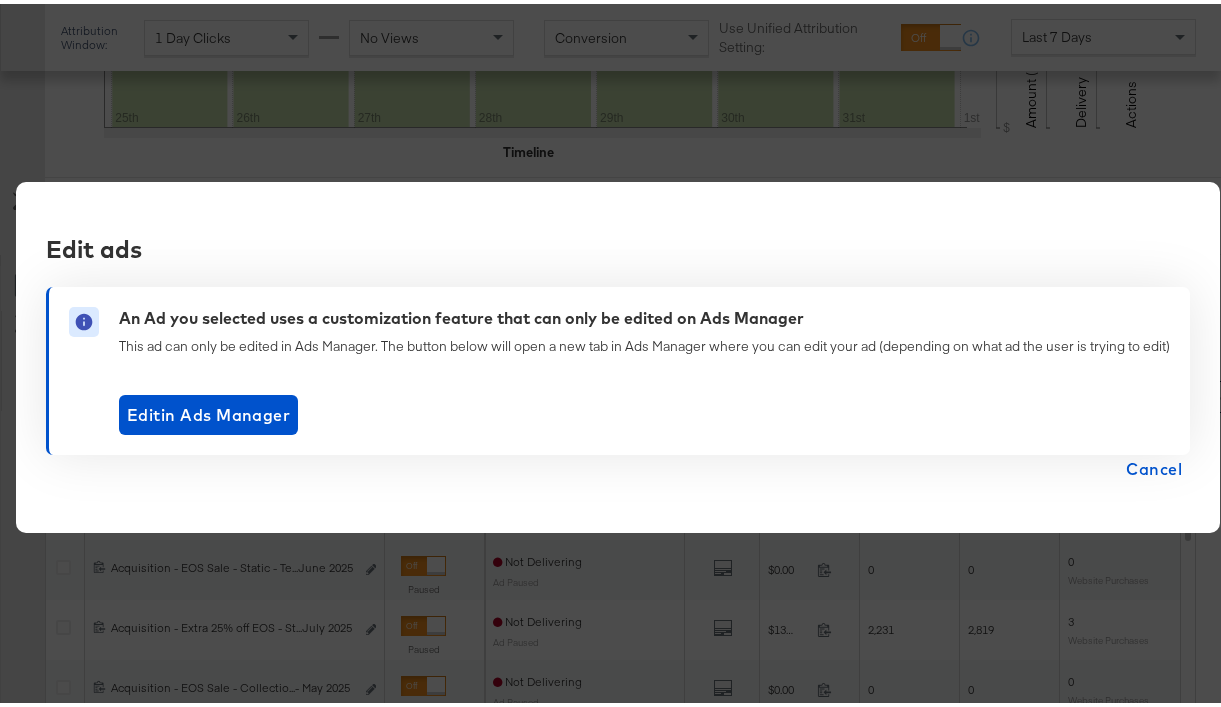 click on "Cancel" at bounding box center (1154, 465) 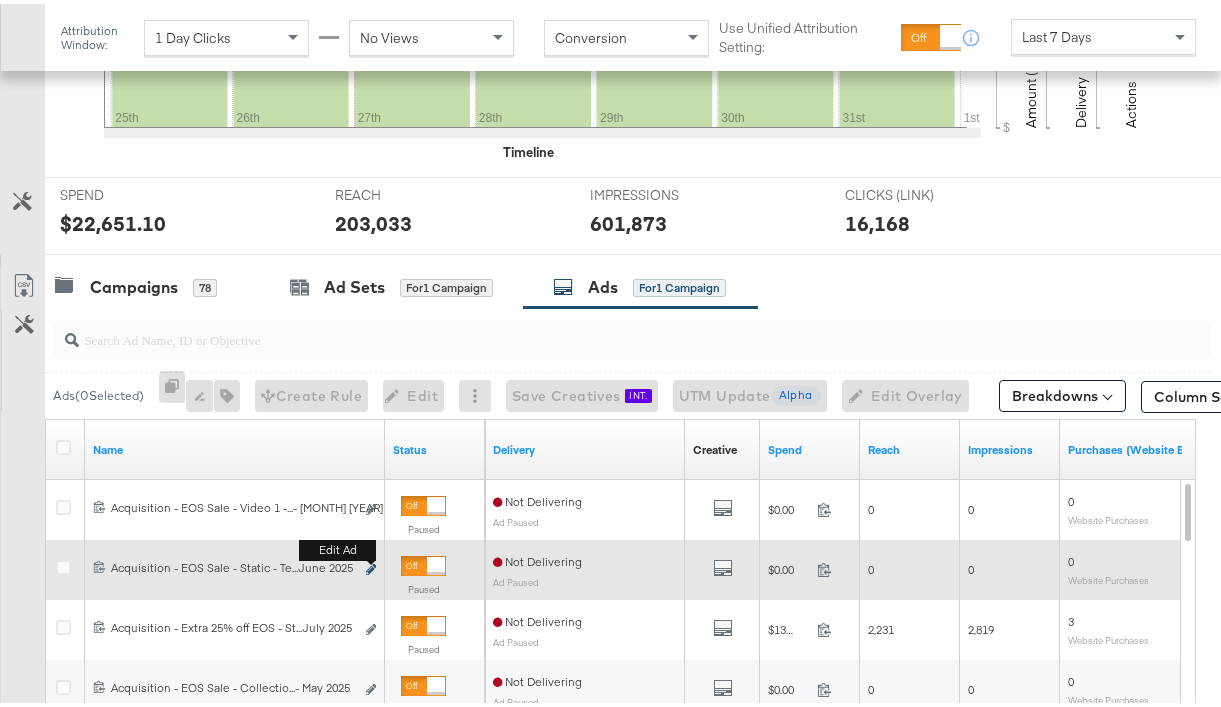 click at bounding box center (371, 565) 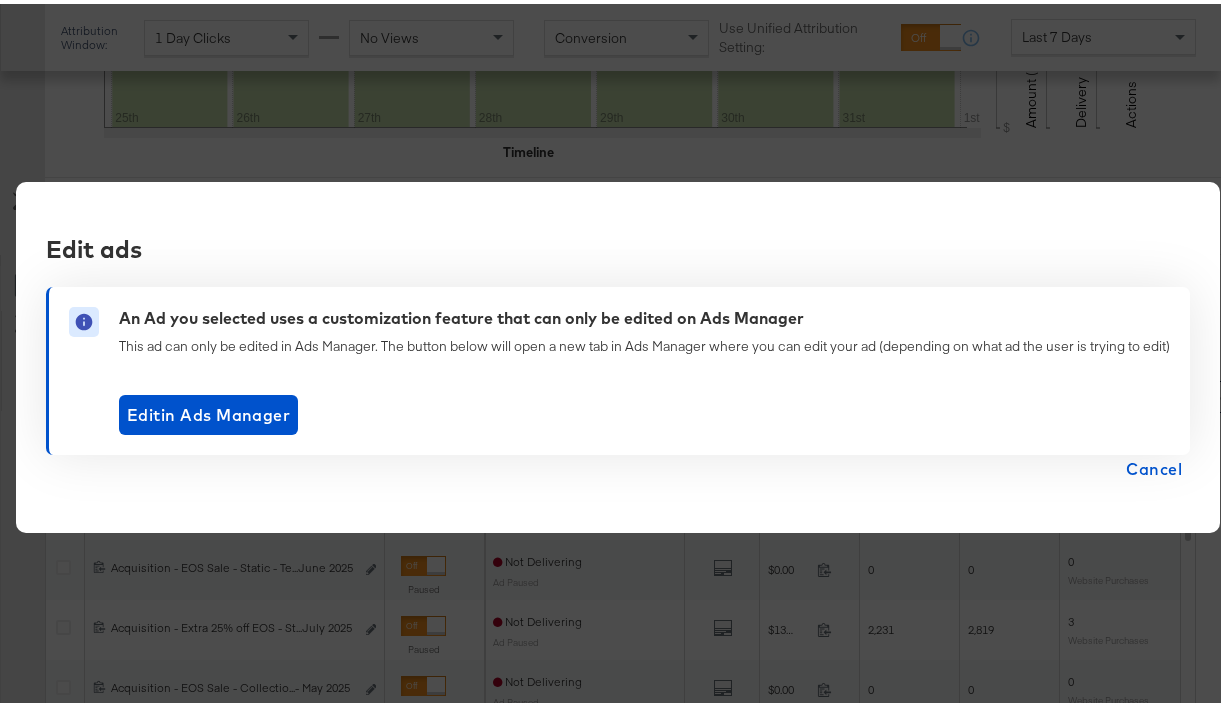 click on "Cancel" at bounding box center [1154, 465] 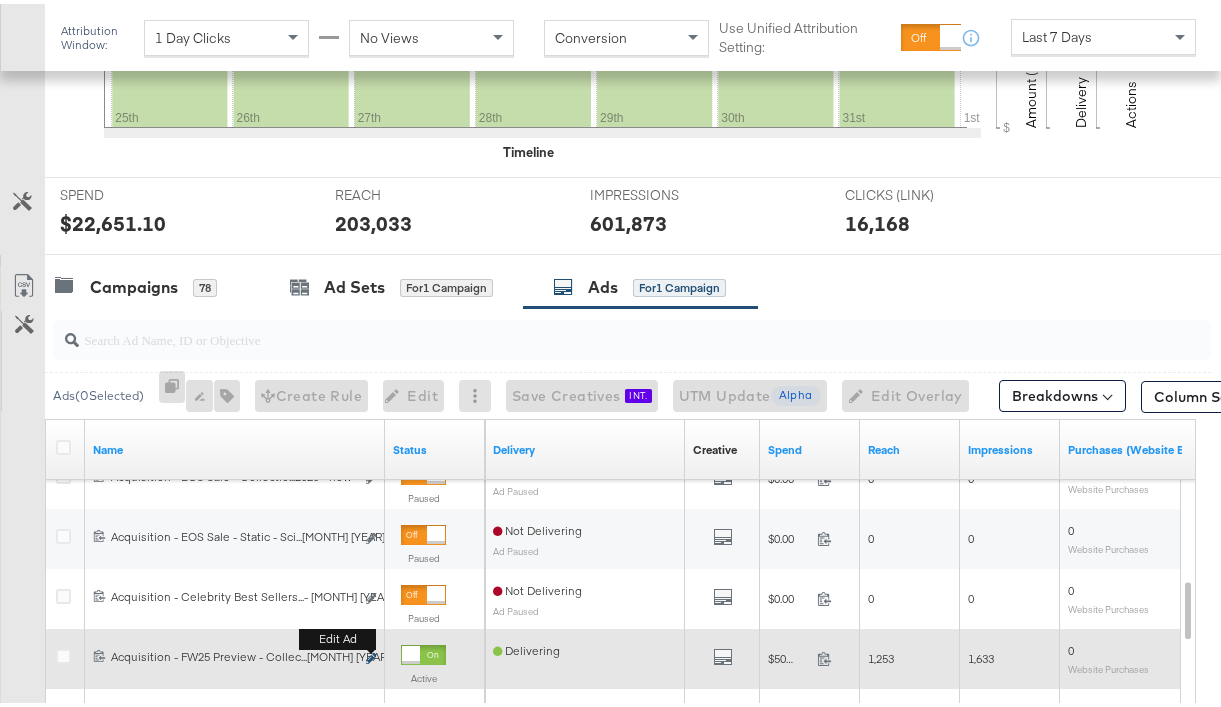 click at bounding box center (371, 654) 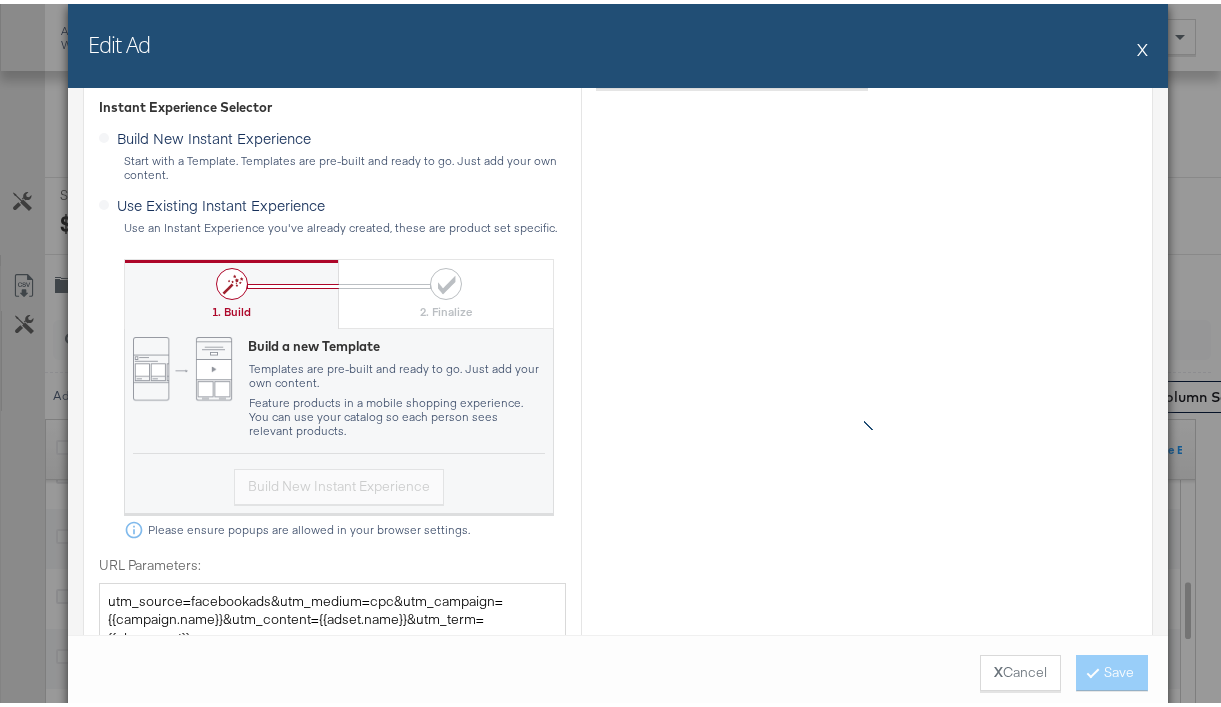 scroll, scrollTop: 1029, scrollLeft: 0, axis: vertical 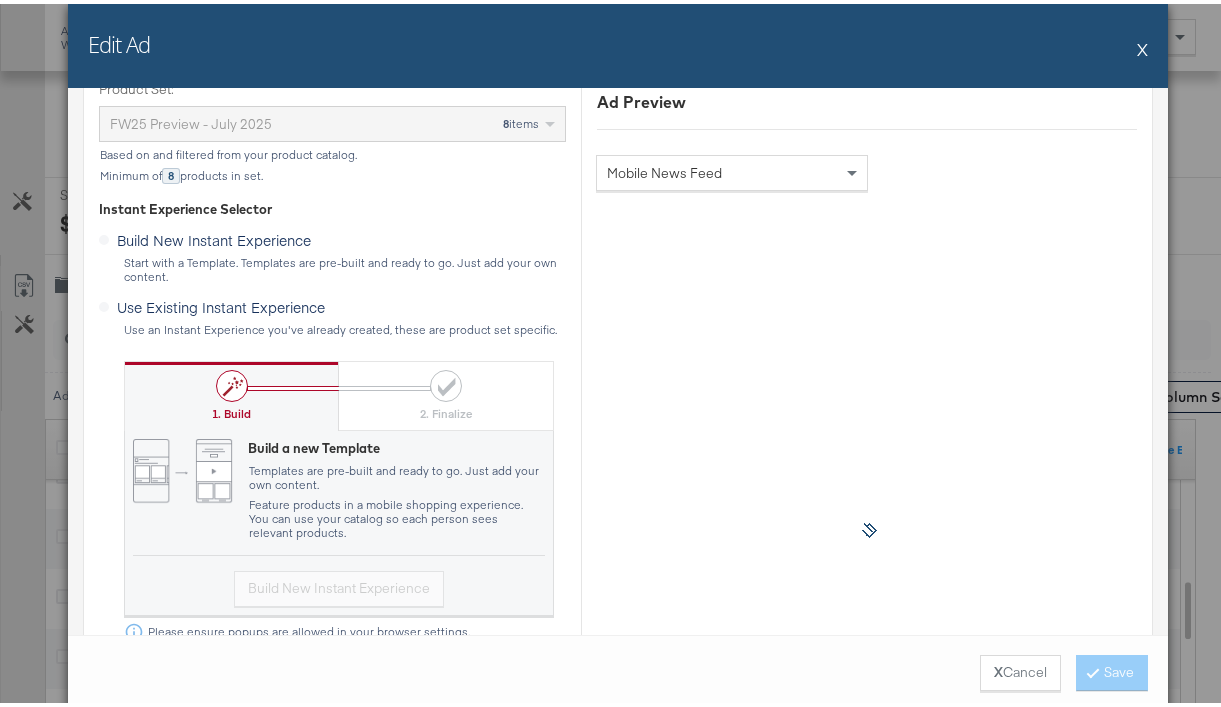 click on "Use Existing Instant Experience" at bounding box center (216, 300) 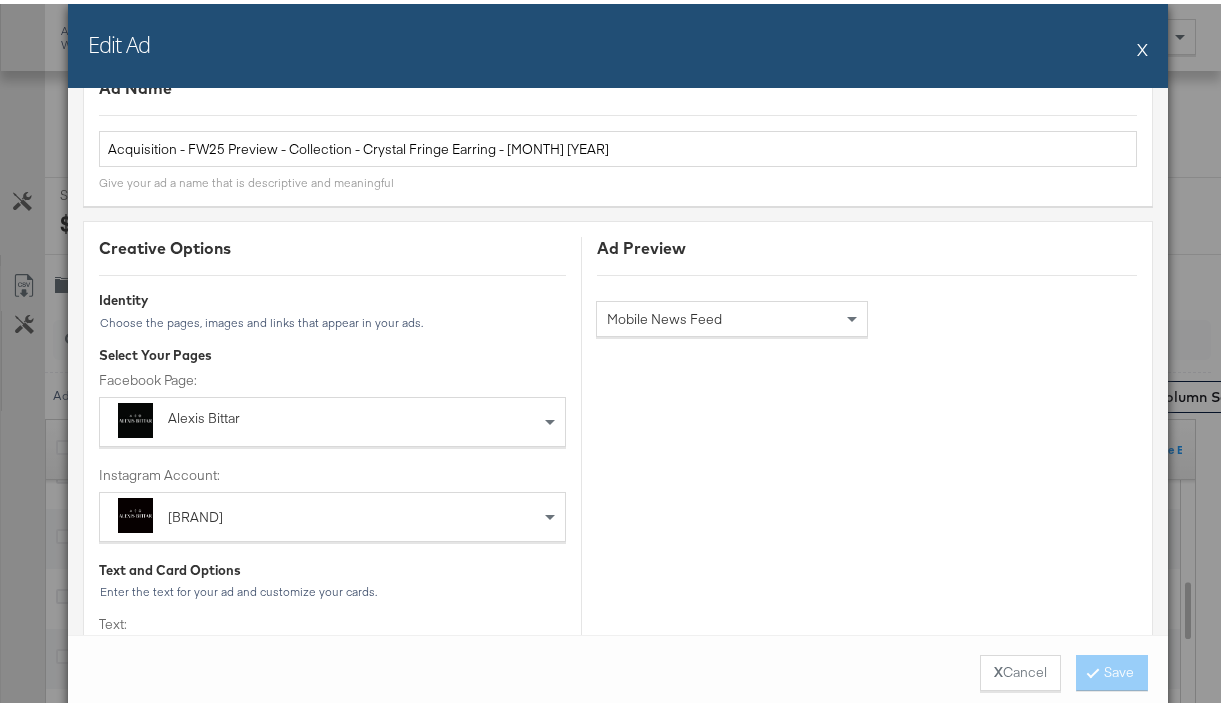 scroll, scrollTop: 0, scrollLeft: 0, axis: both 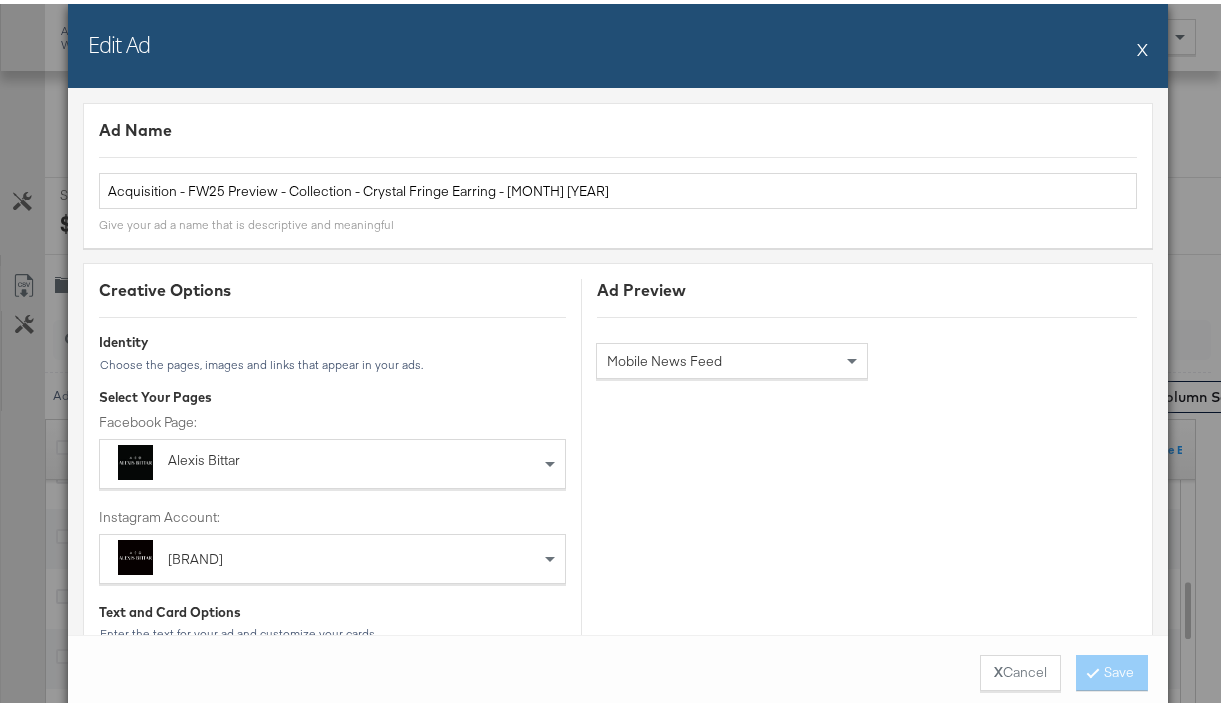 click on "X" at bounding box center [1142, 45] 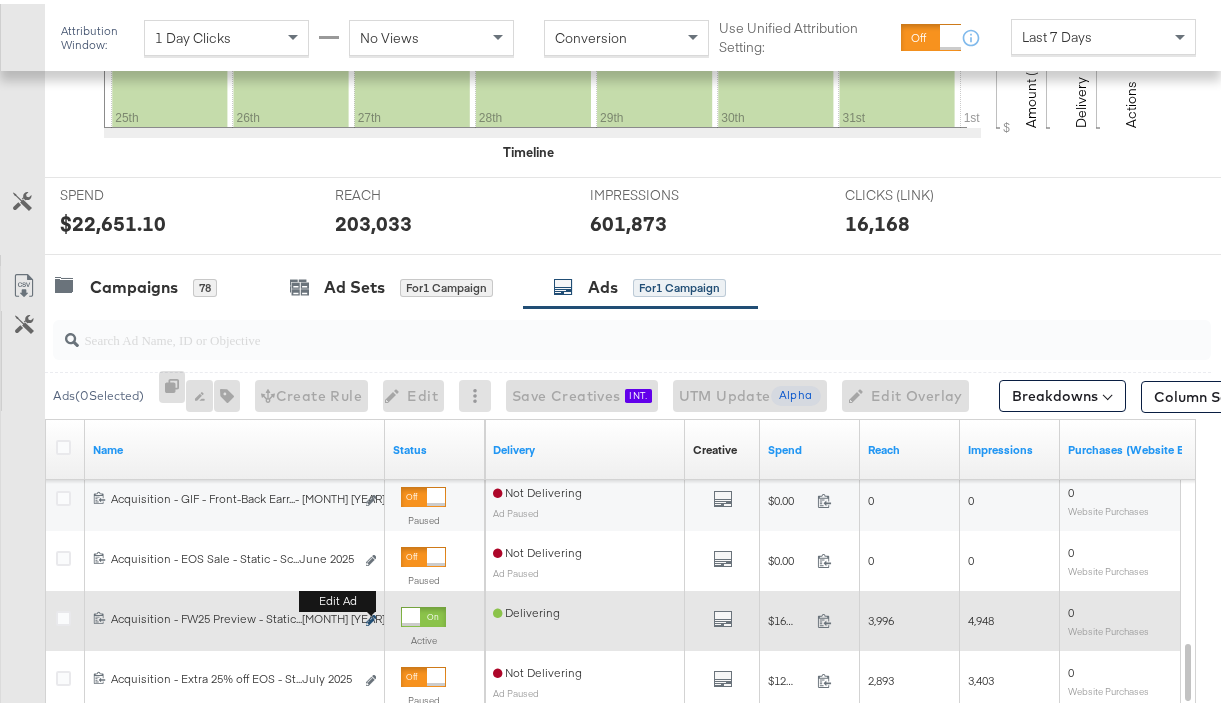 click at bounding box center [371, 616] 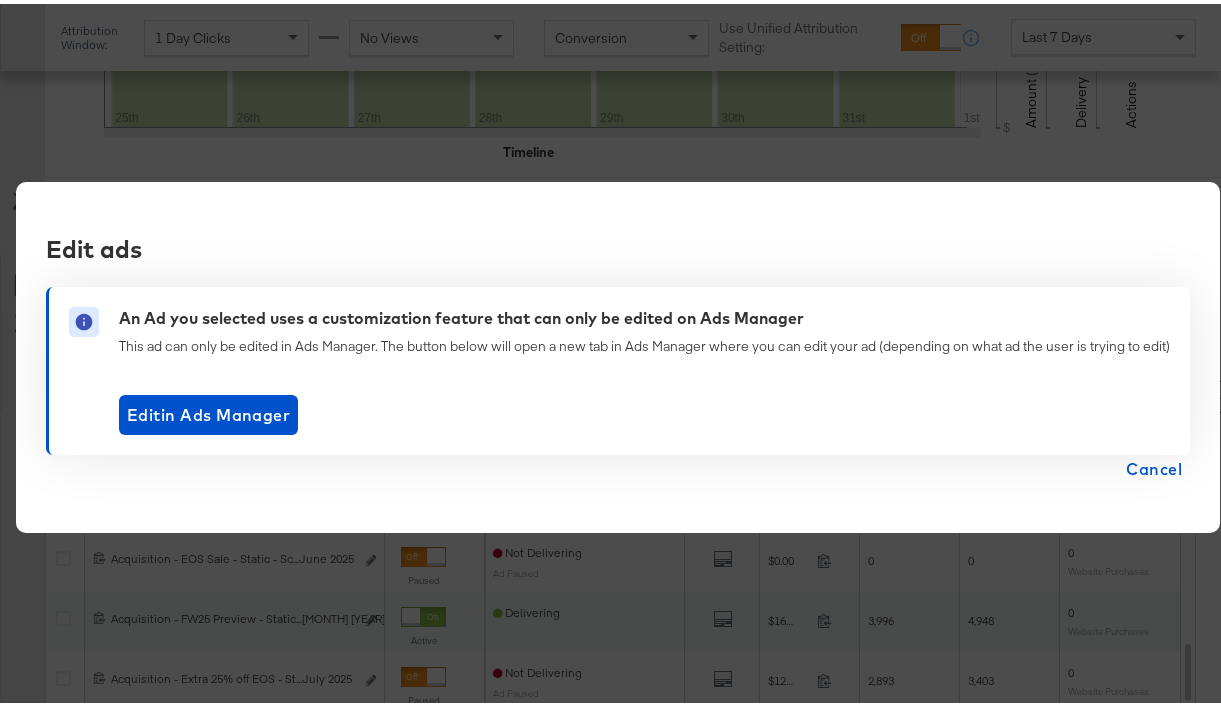 click on "Edit ads An Ad you selected uses a customization feature that can only be edited on Ads Manager This ad can only be edited in Ads Manager. The button below will open a new tab in Ads Manager where you can edit your ad (depending on what ad the user is trying to edit) Edit  in Ads Manager Cancel" at bounding box center [618, 354] 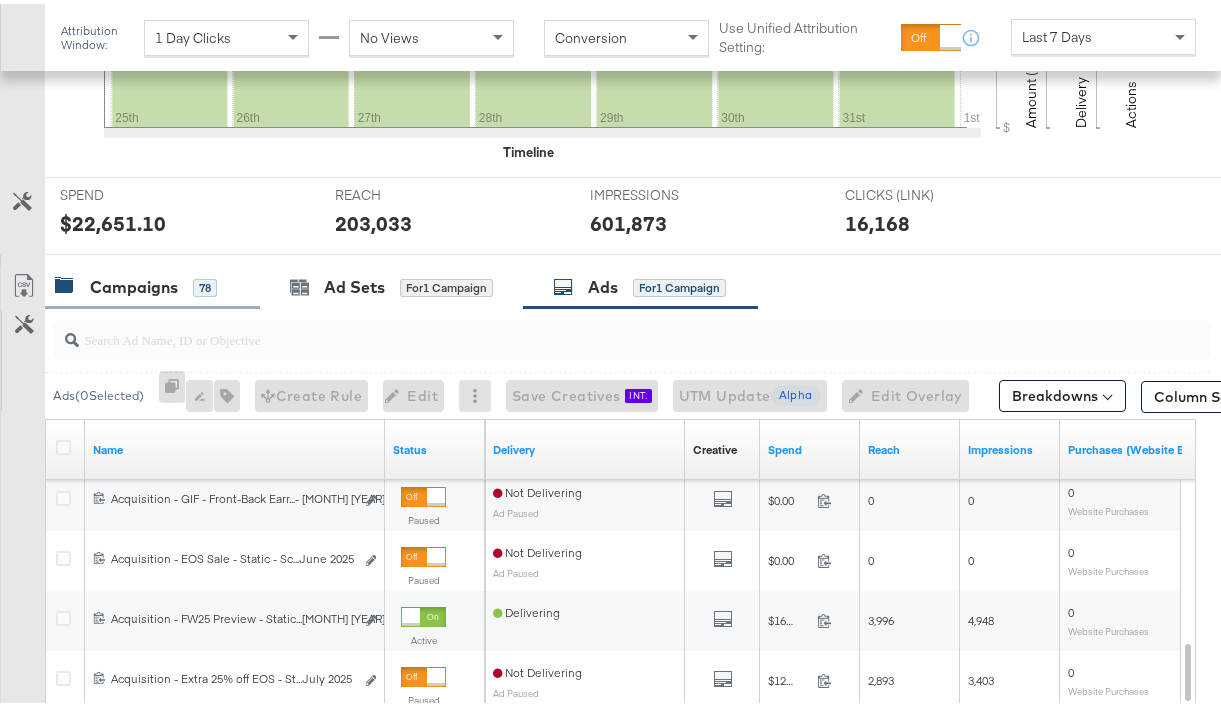 click on "Campaigns 78" at bounding box center (152, 283) 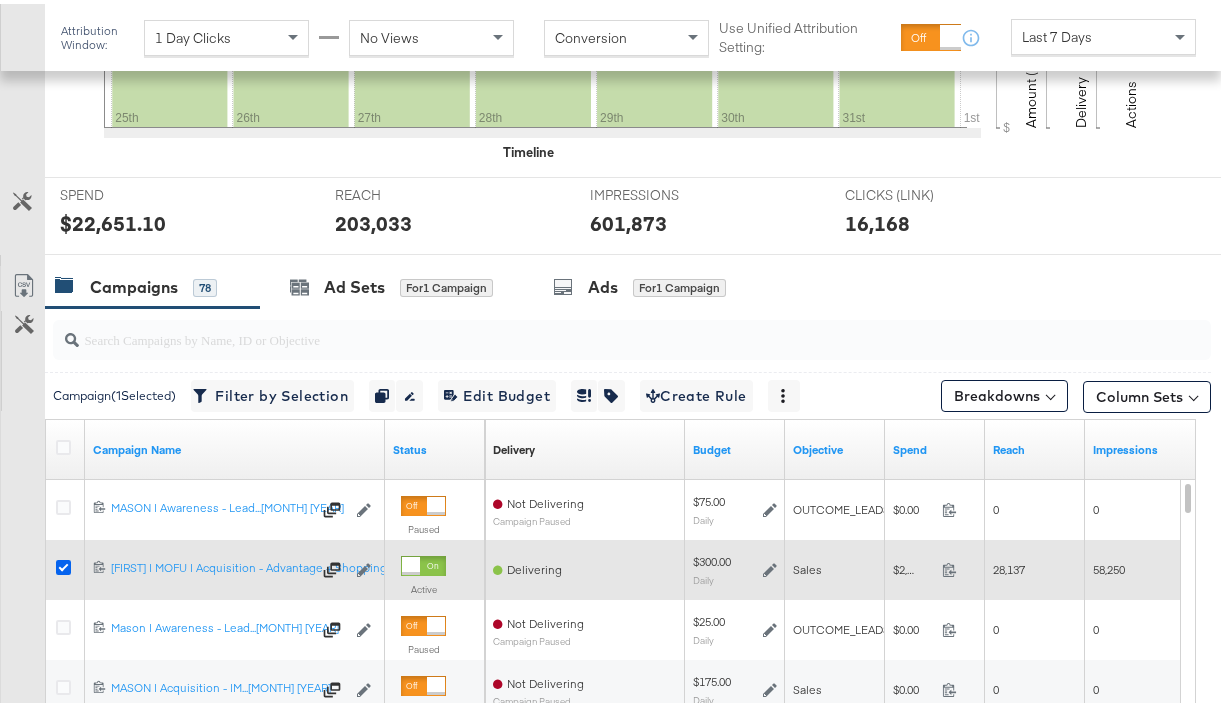 click at bounding box center [63, 563] 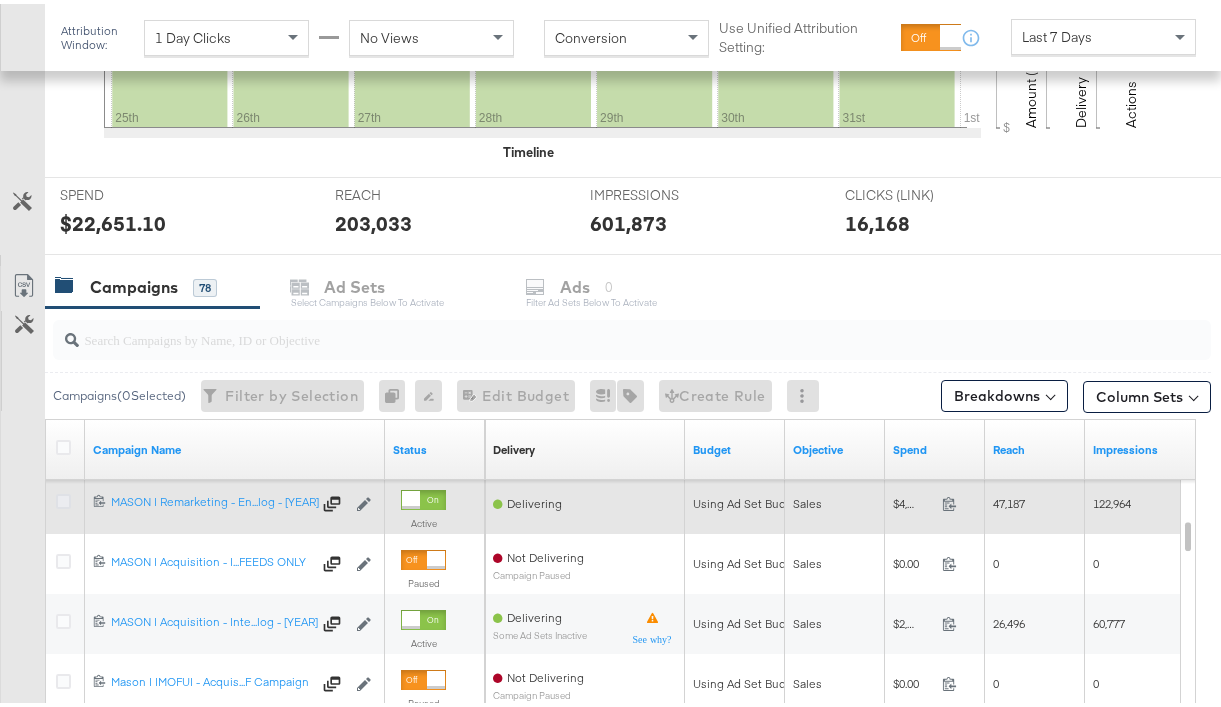 click at bounding box center (63, 497) 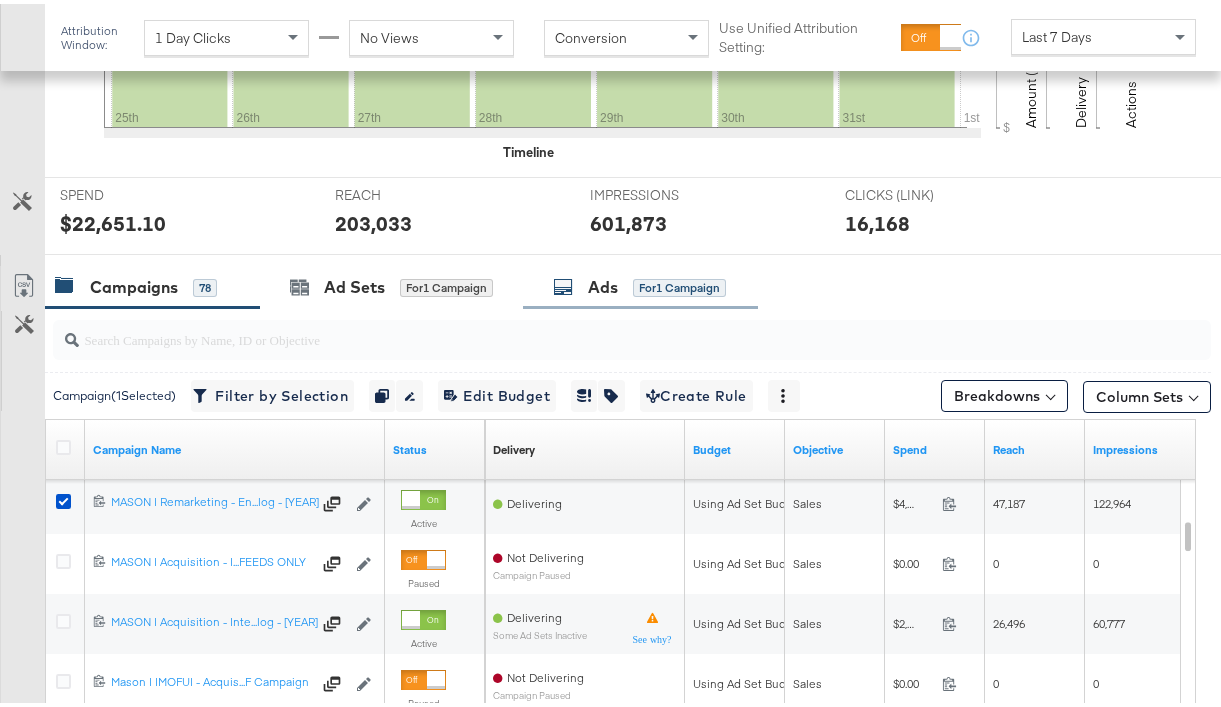 click on "Ads for  1   Campaign" at bounding box center (640, 283) 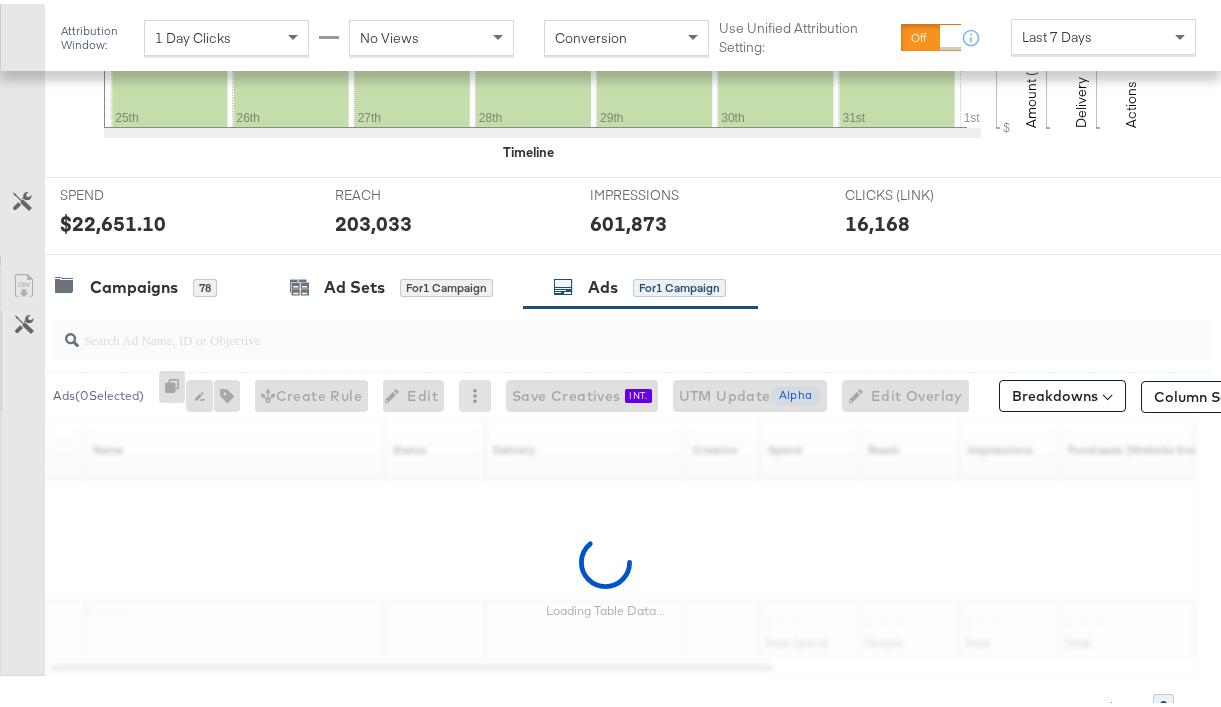 scroll, scrollTop: 681, scrollLeft: 0, axis: vertical 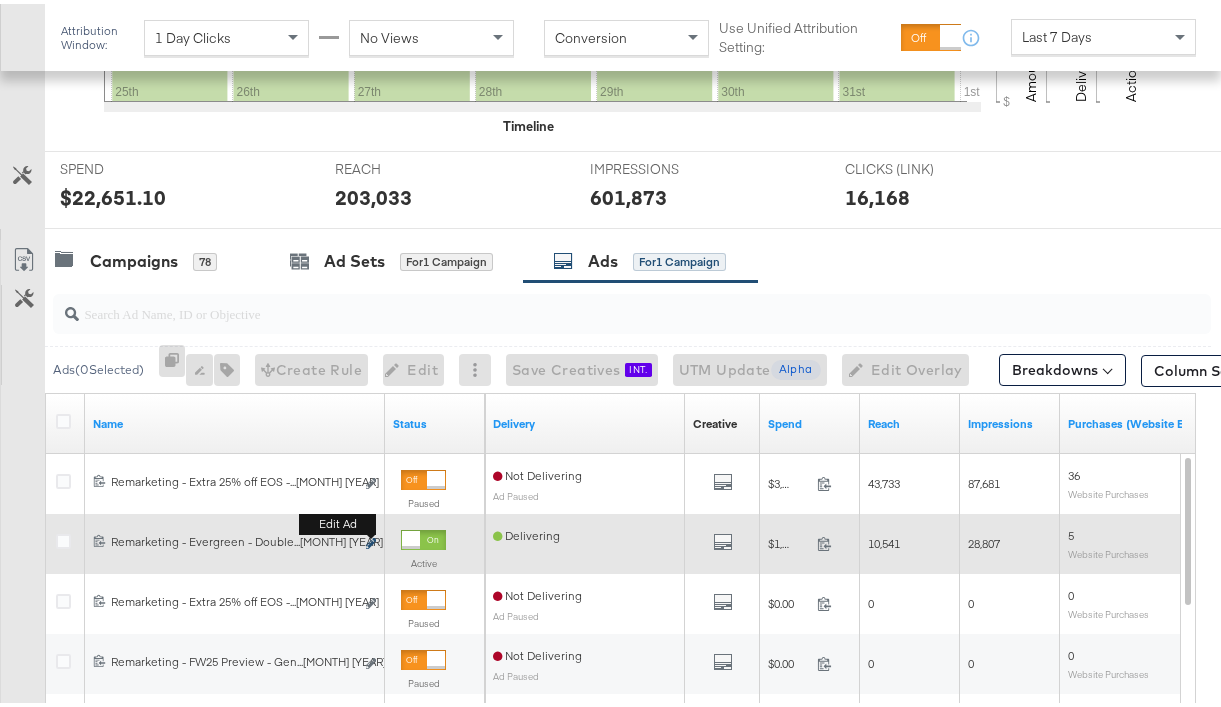 click at bounding box center [371, 539] 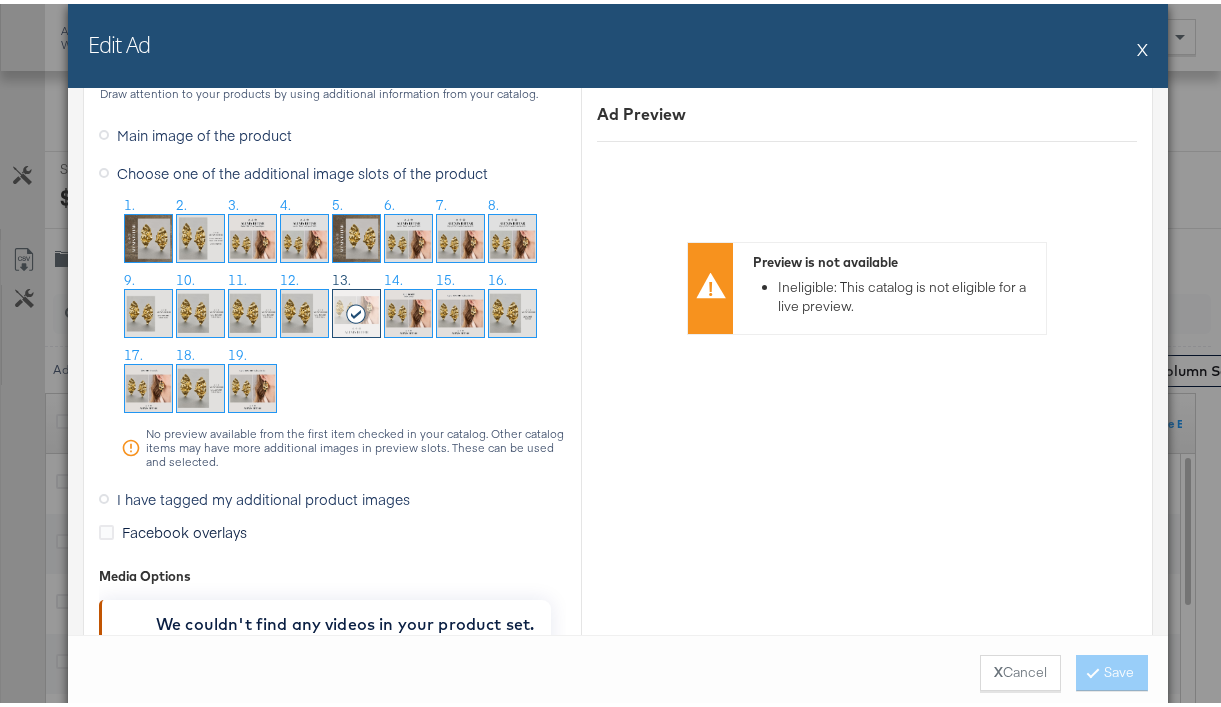 scroll, scrollTop: 2122, scrollLeft: 0, axis: vertical 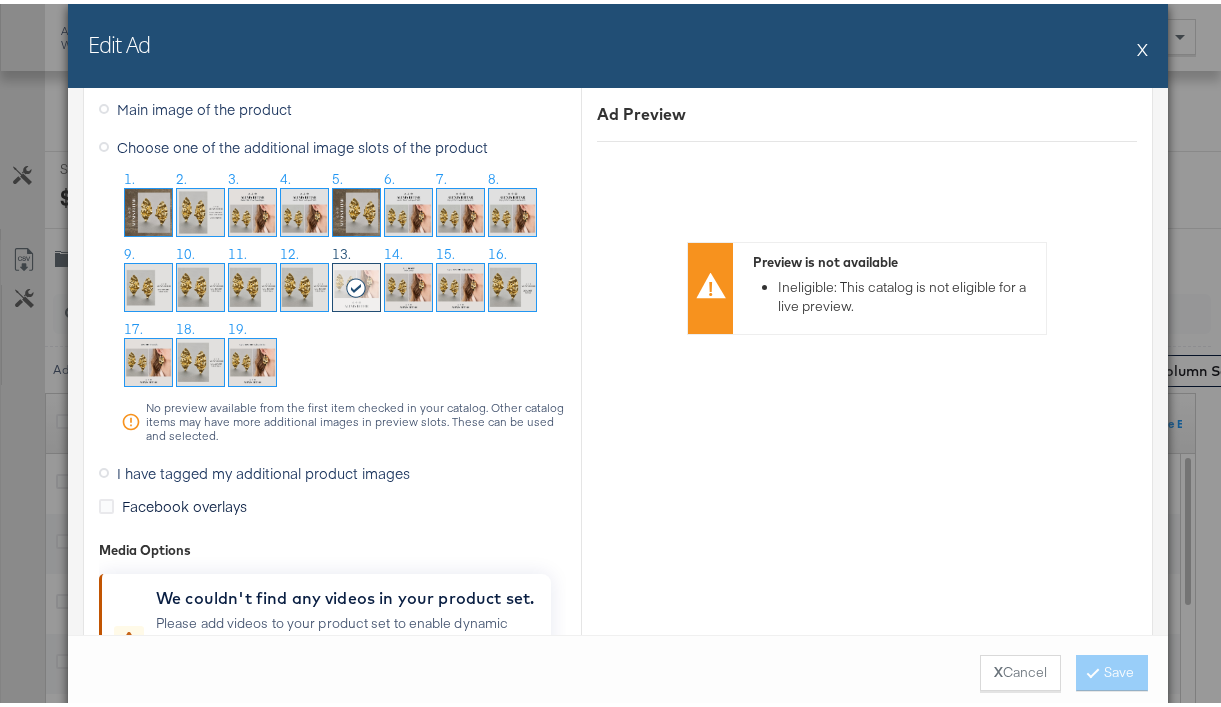 click at bounding box center [104, 469] 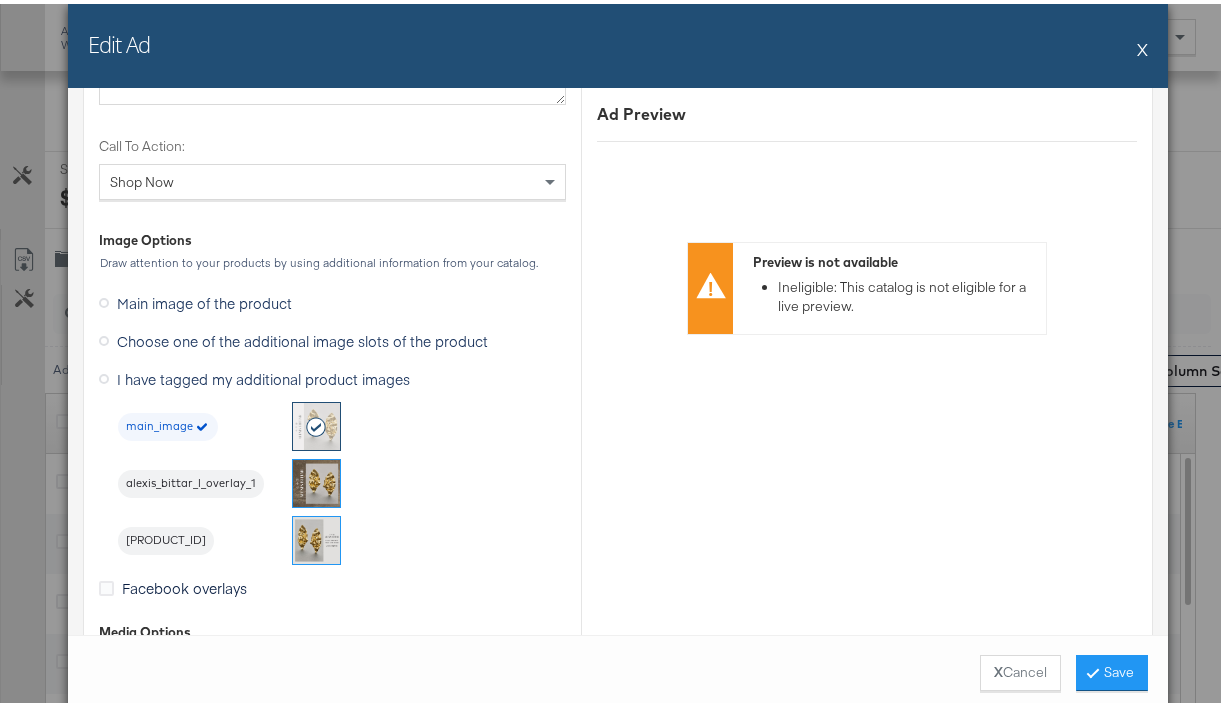 scroll, scrollTop: 1688, scrollLeft: 0, axis: vertical 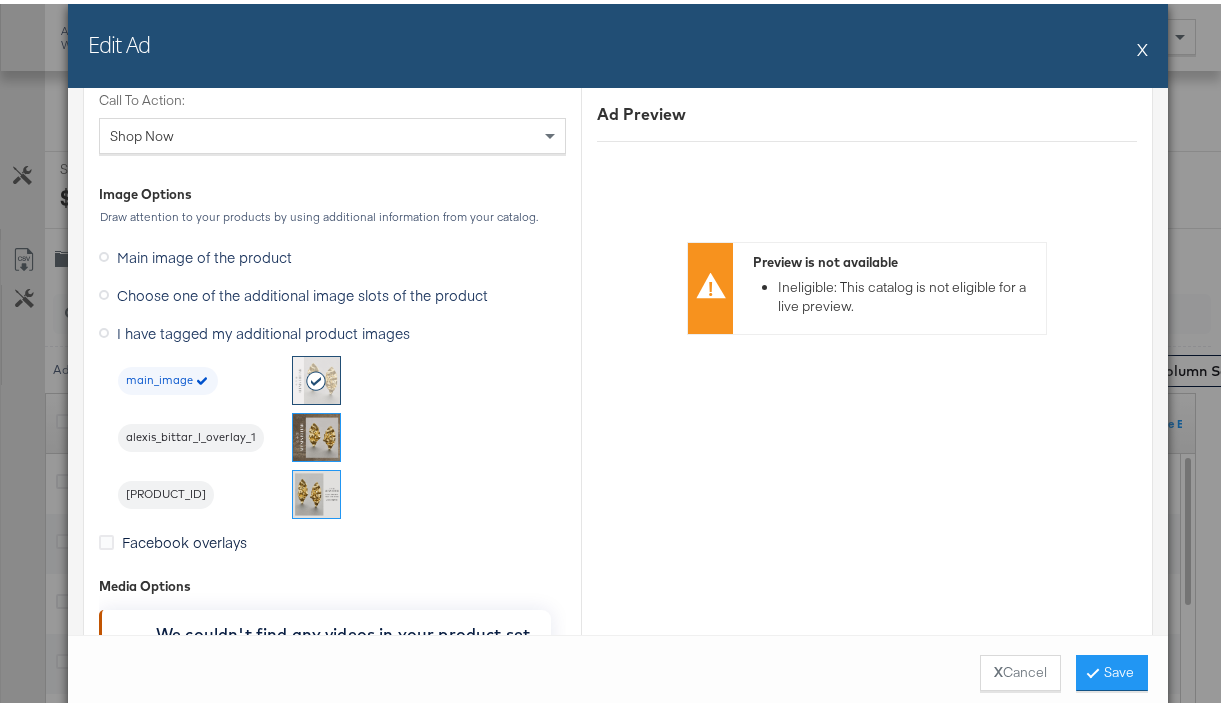 click on "Choose one of the additional image slots of the product" at bounding box center [302, 291] 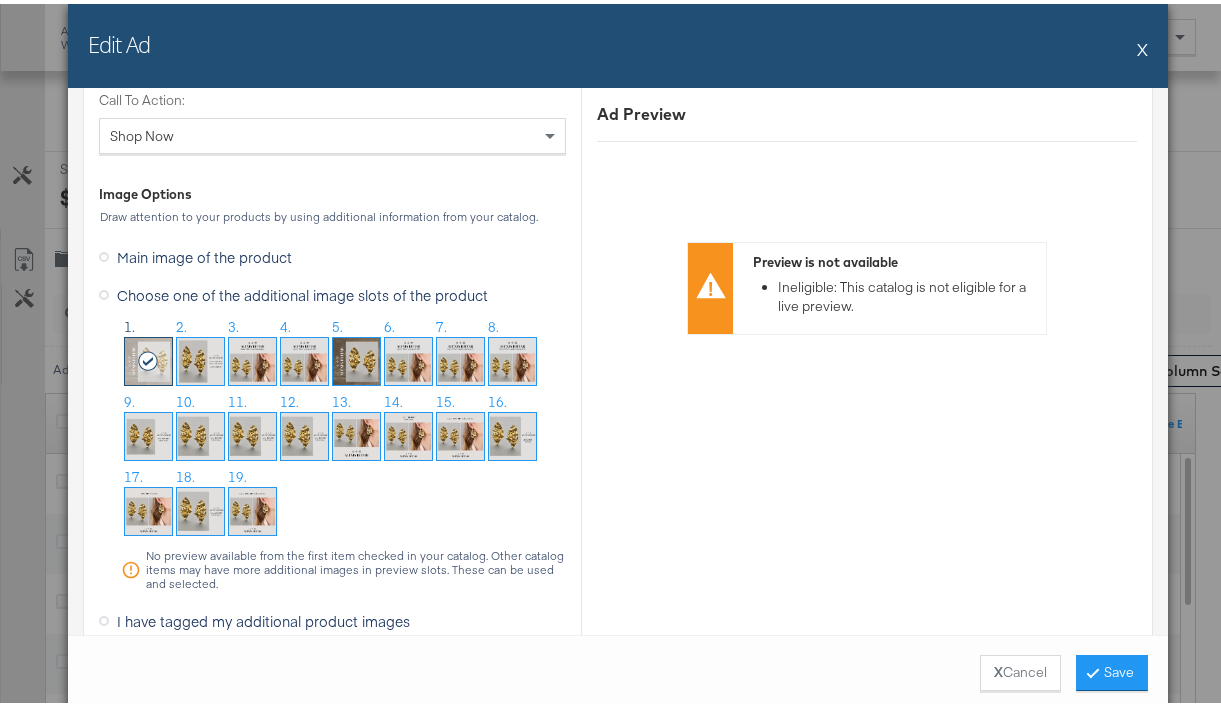 click on "I have tagged my additional product images" at bounding box center (258, 617) 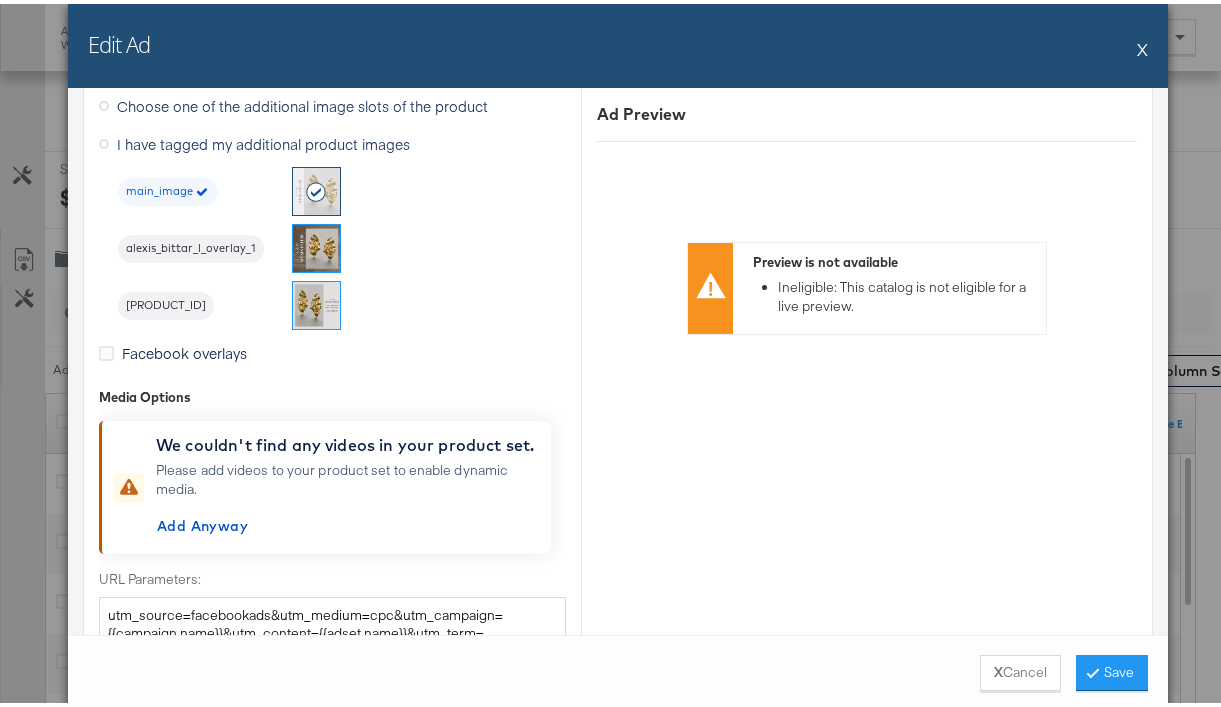 scroll, scrollTop: 2187, scrollLeft: 0, axis: vertical 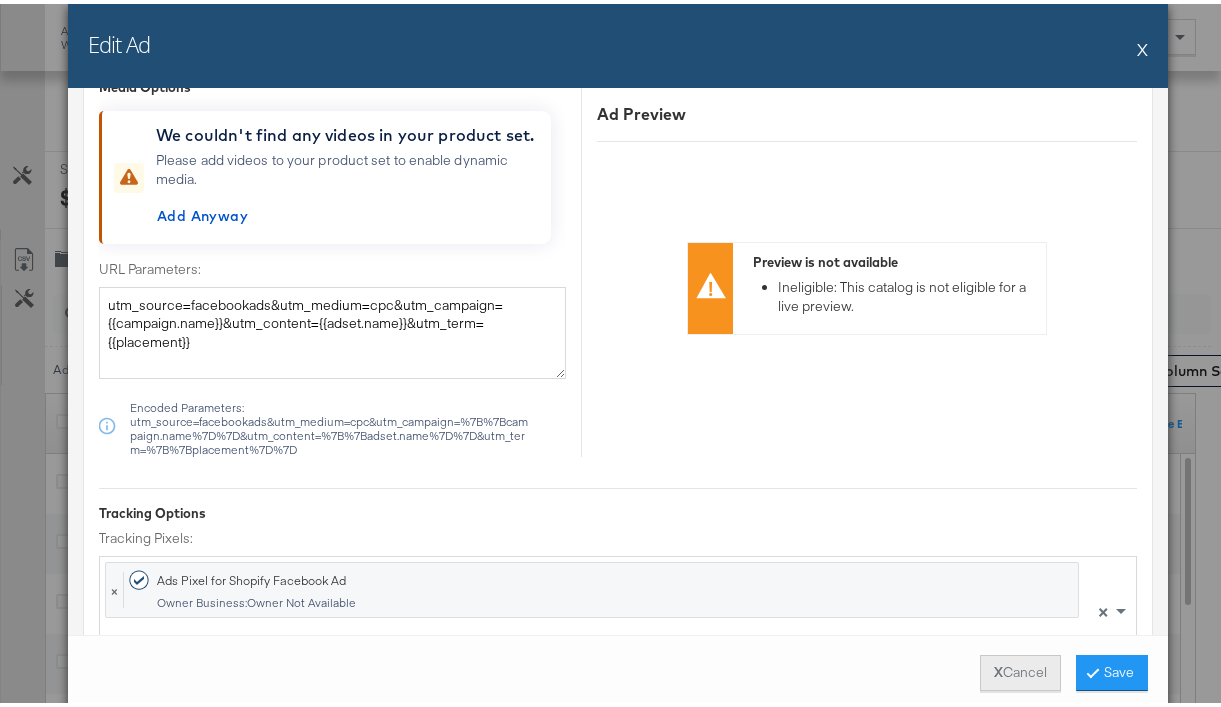 click on "X  Cancel" at bounding box center [1020, 669] 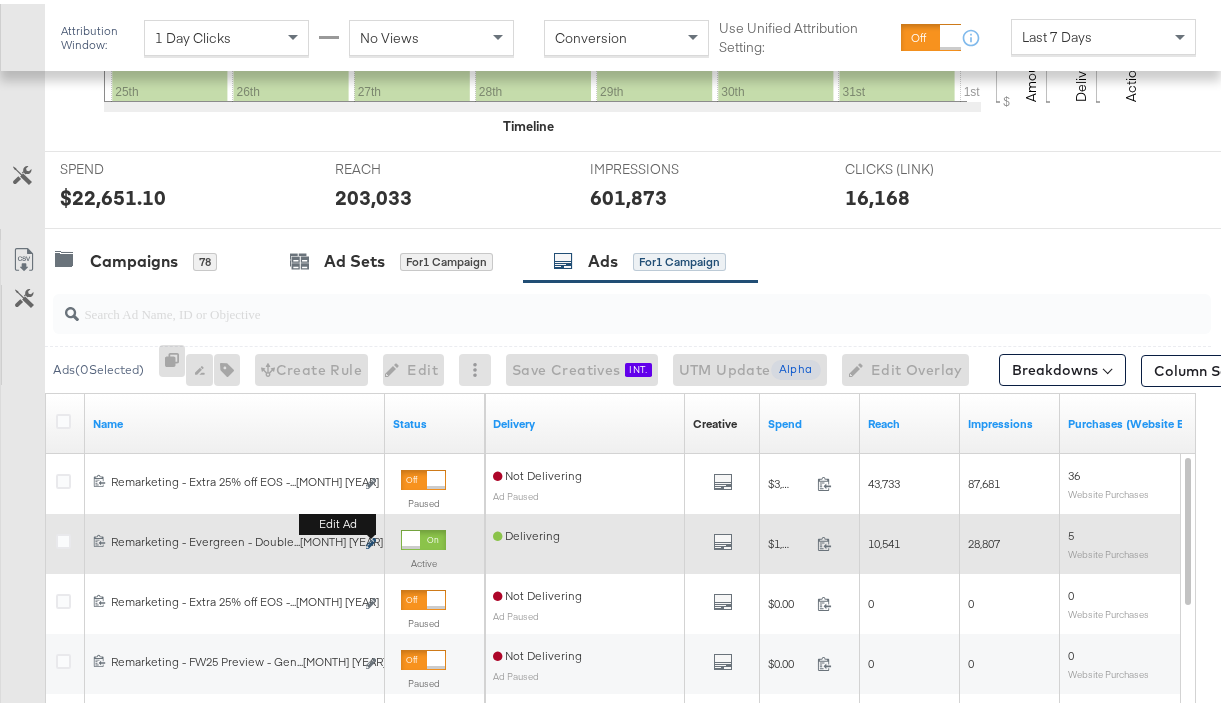 click at bounding box center [371, 539] 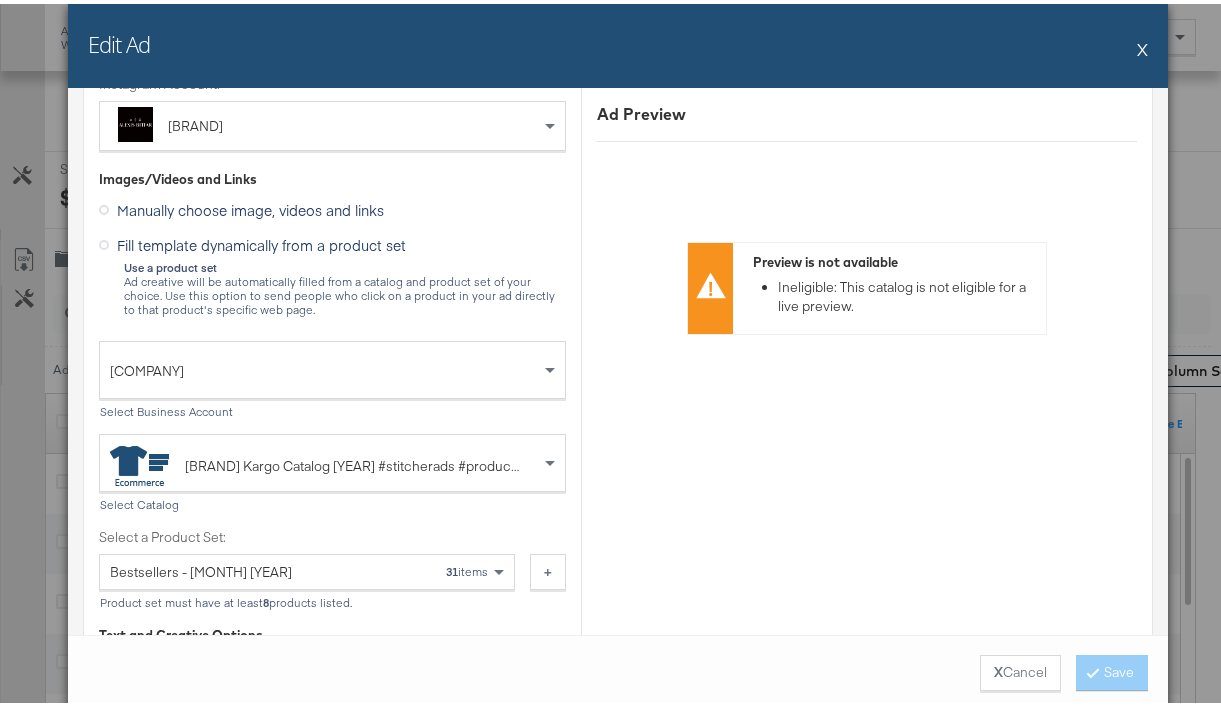 scroll, scrollTop: 459, scrollLeft: 0, axis: vertical 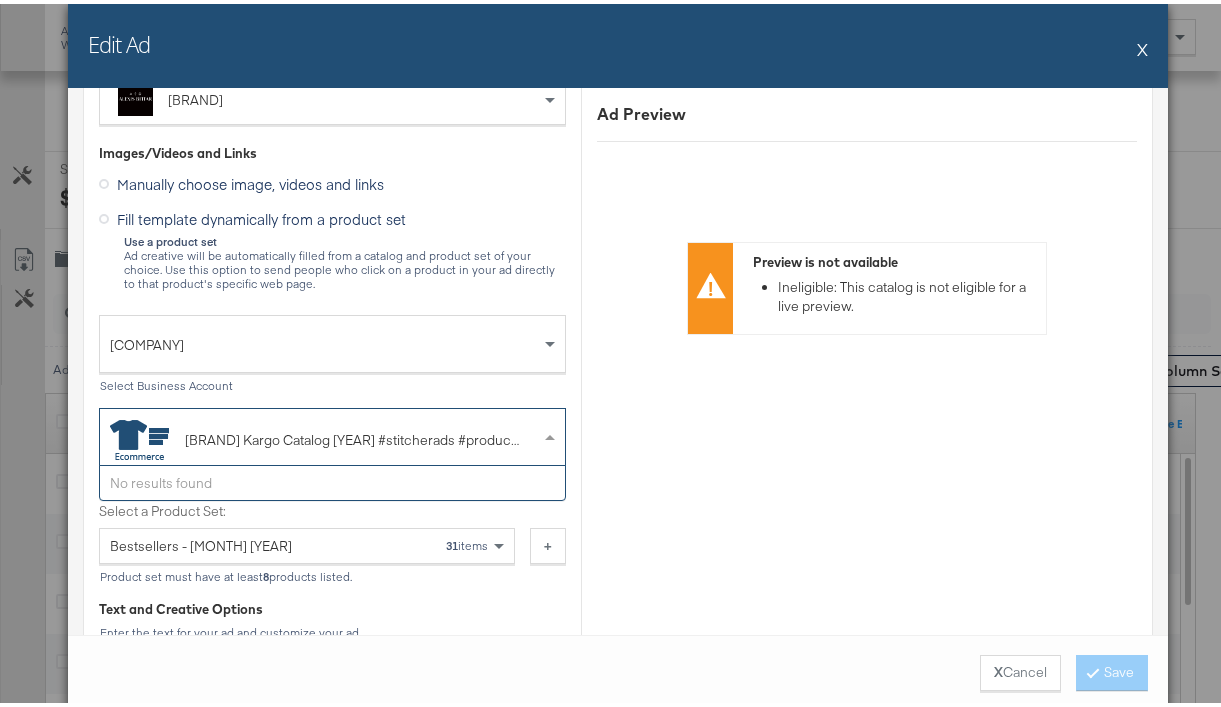 click on "Alexis Bittar Kargo Catalog   2025 #stitcherads #product-catalog #keep" at bounding box center [352, 436] 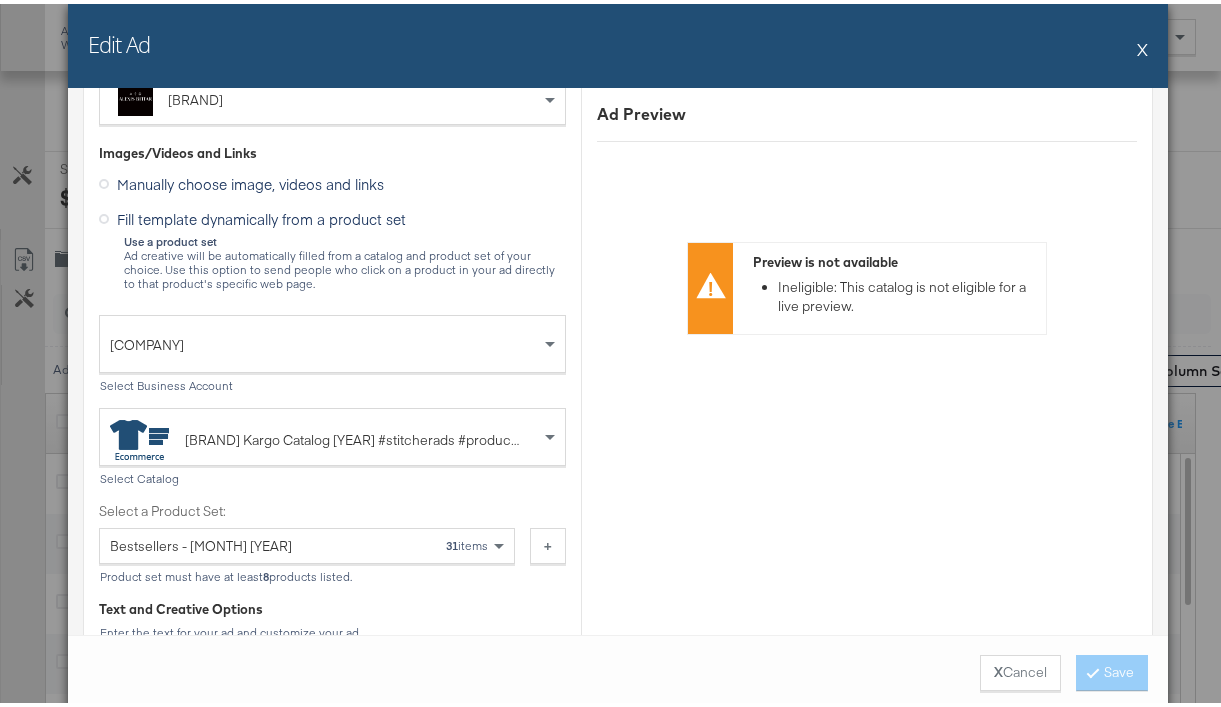 click on "Alexis Bittar Kargo Catalog   2025 #stitcherads #product-catalog #keep" at bounding box center (352, 436) 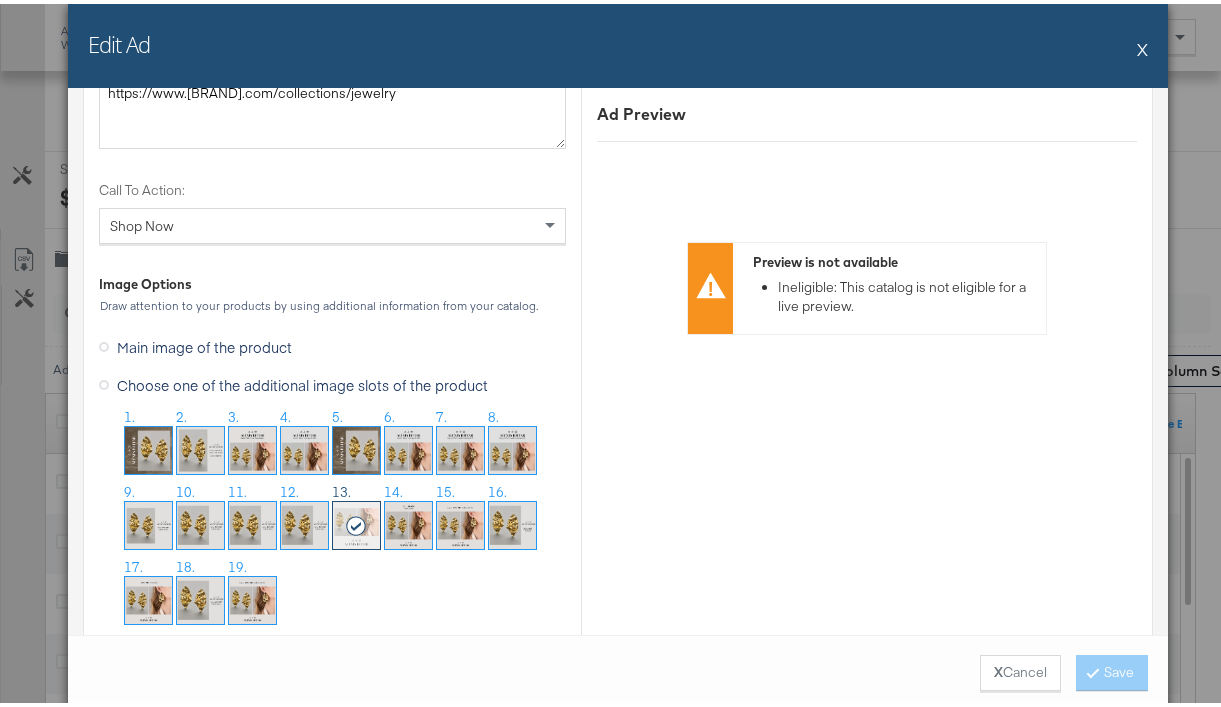 scroll, scrollTop: 2234, scrollLeft: 0, axis: vertical 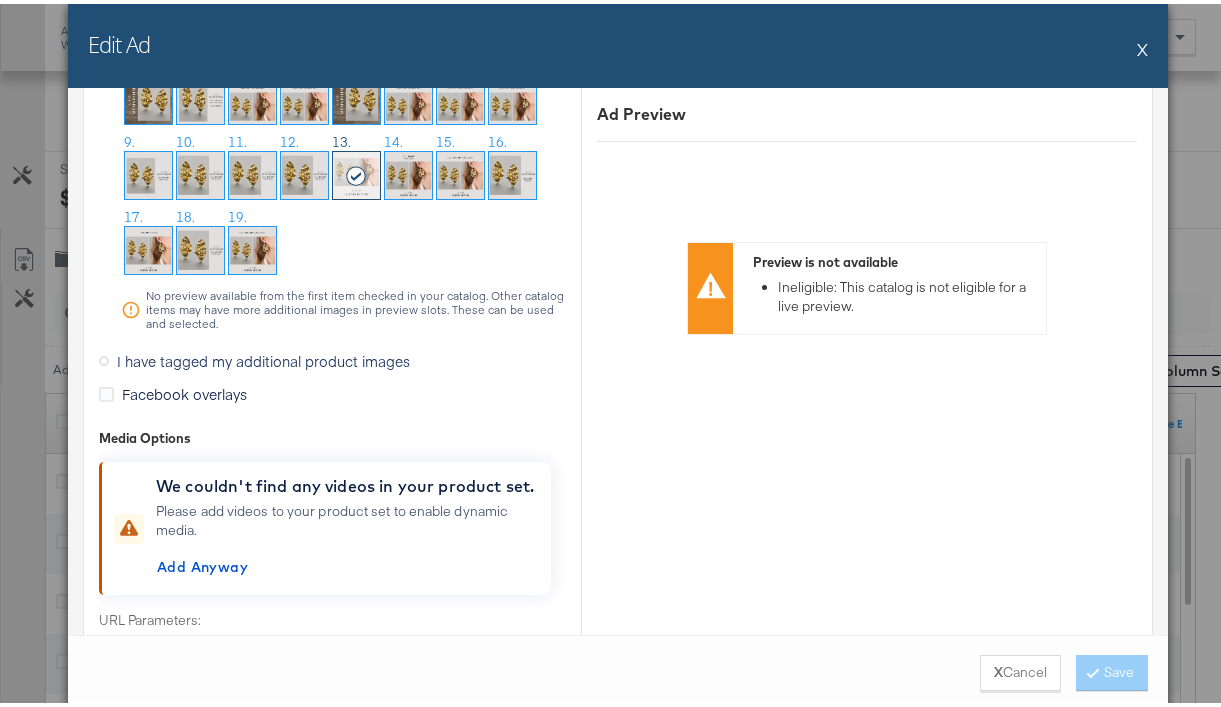 click at bounding box center (104, 357) 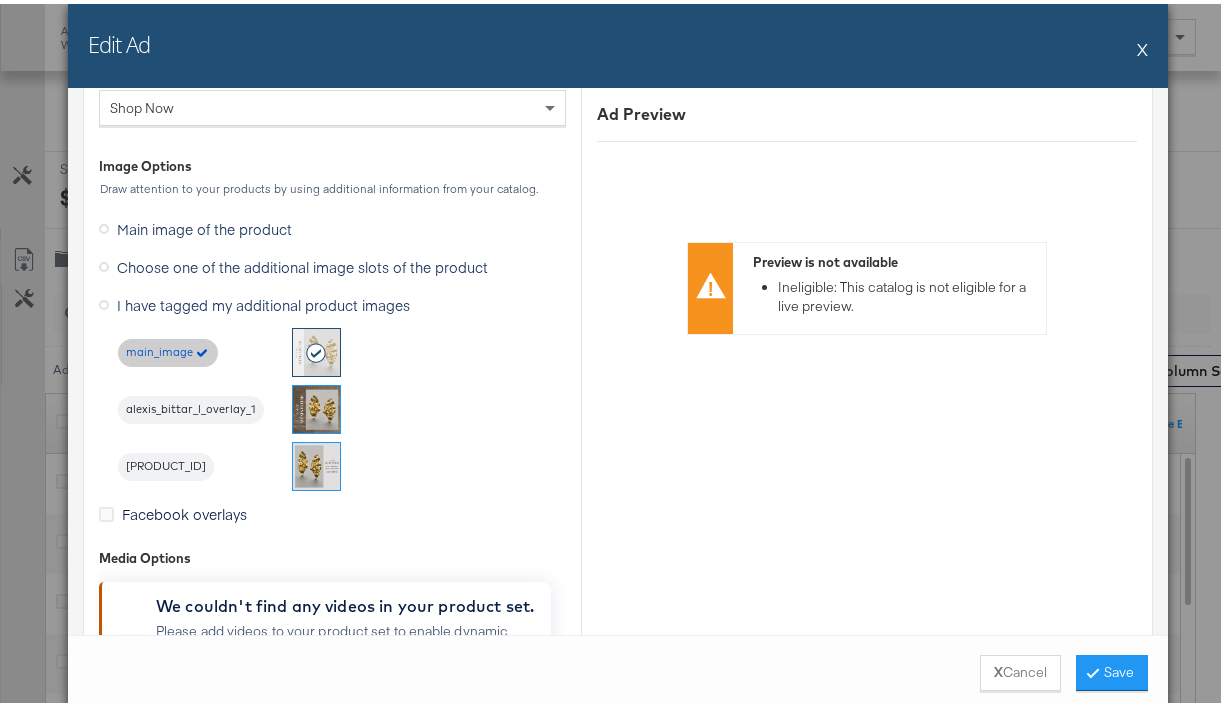 scroll, scrollTop: 1703, scrollLeft: 0, axis: vertical 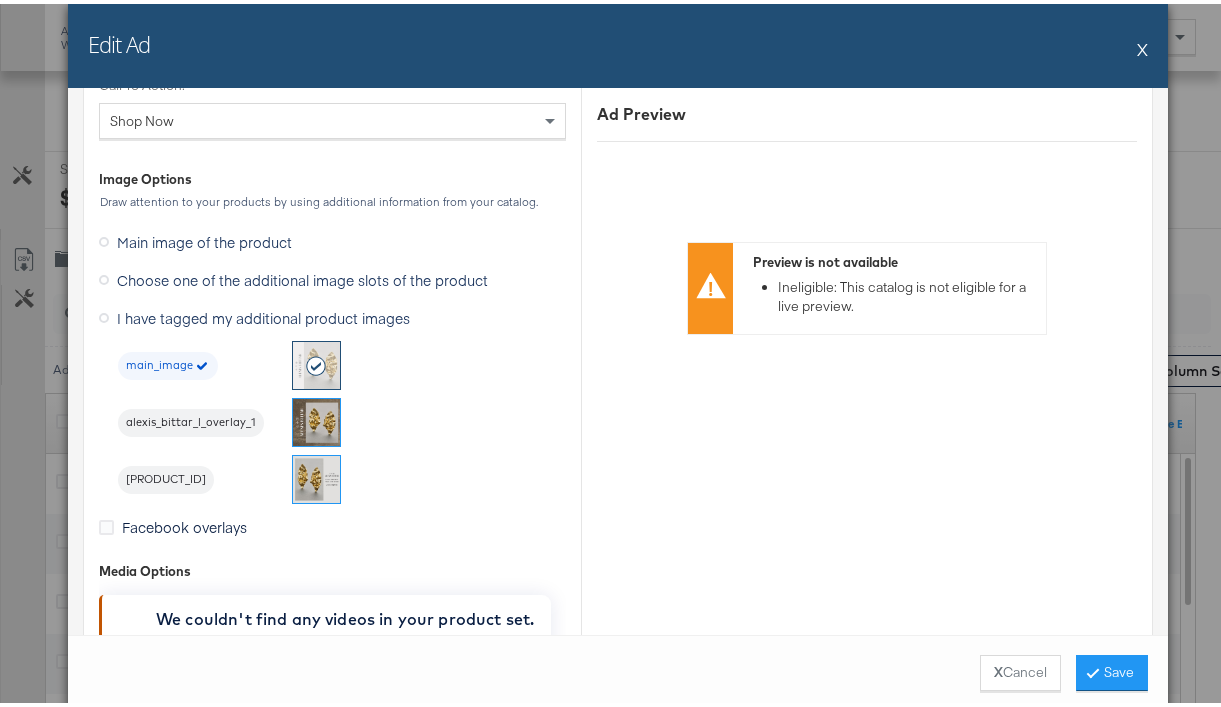 click on "Edit Ad X" at bounding box center [618, 42] 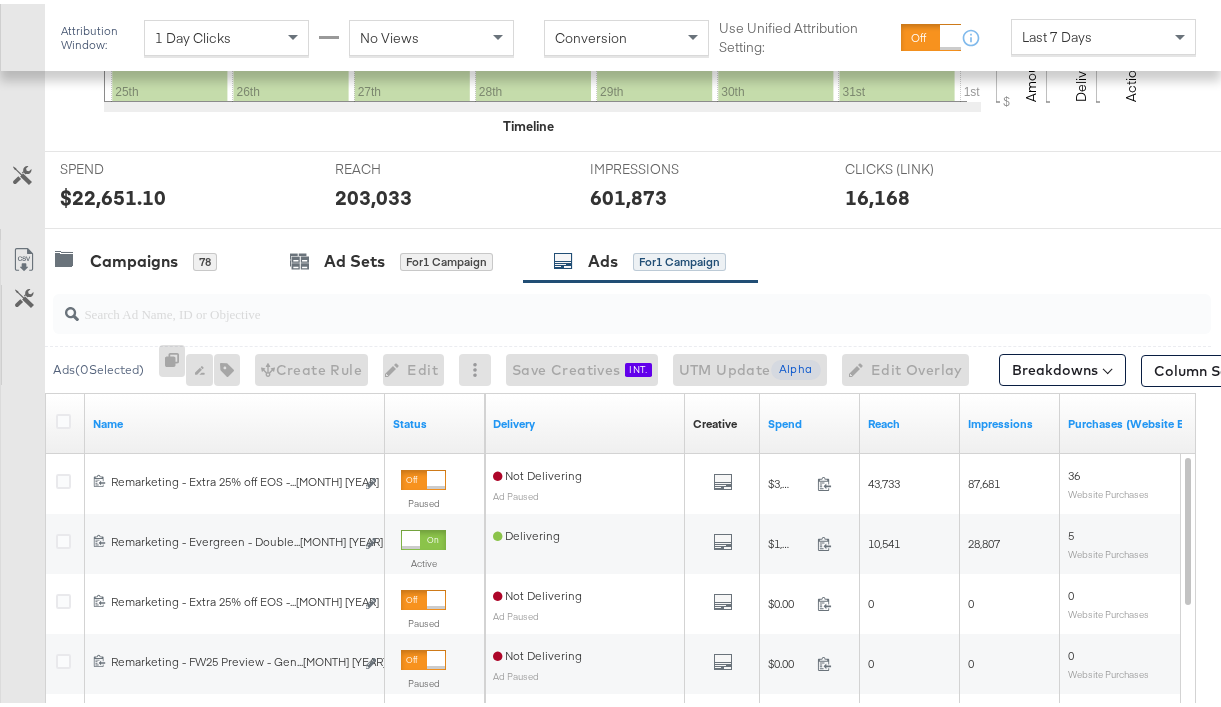 scroll, scrollTop: 707, scrollLeft: 0, axis: vertical 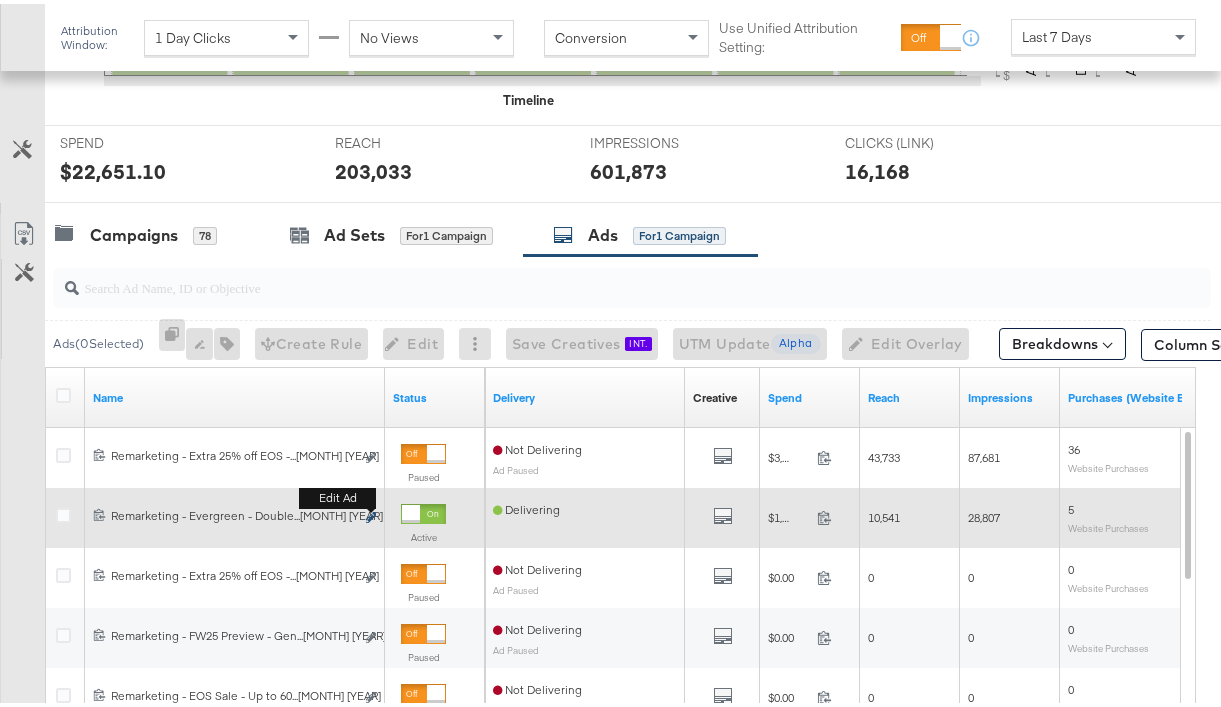 click at bounding box center [371, 513] 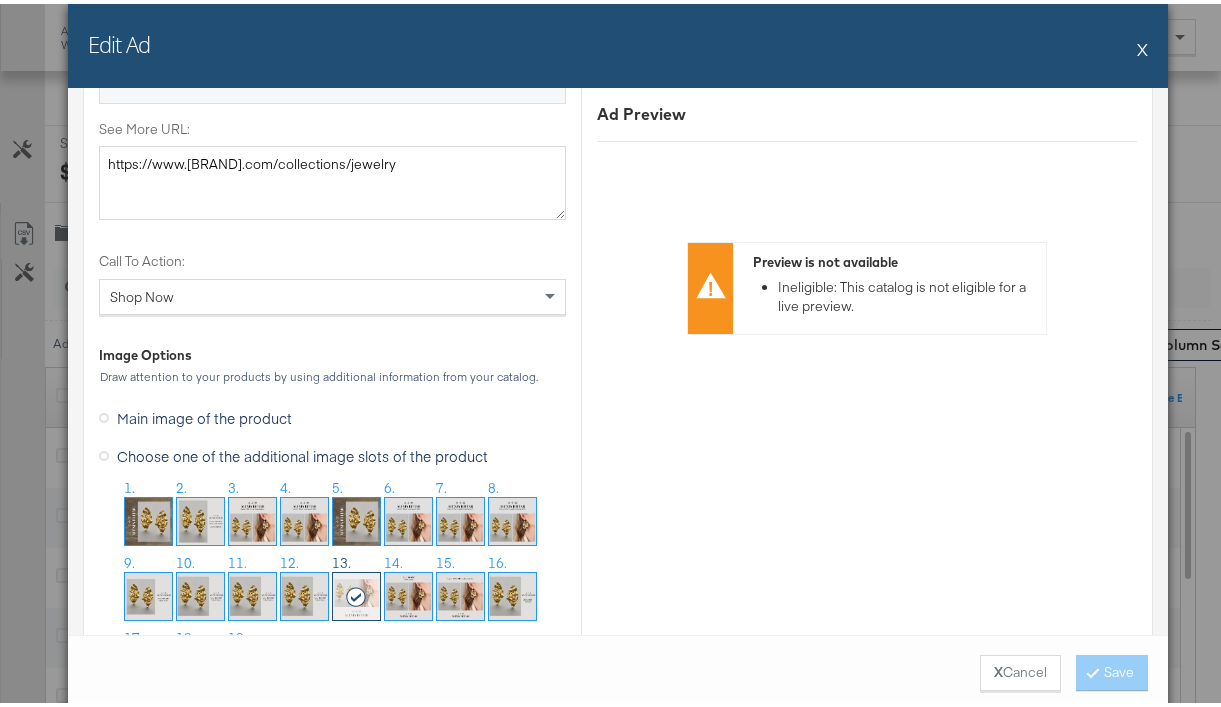 scroll, scrollTop: 2162, scrollLeft: 0, axis: vertical 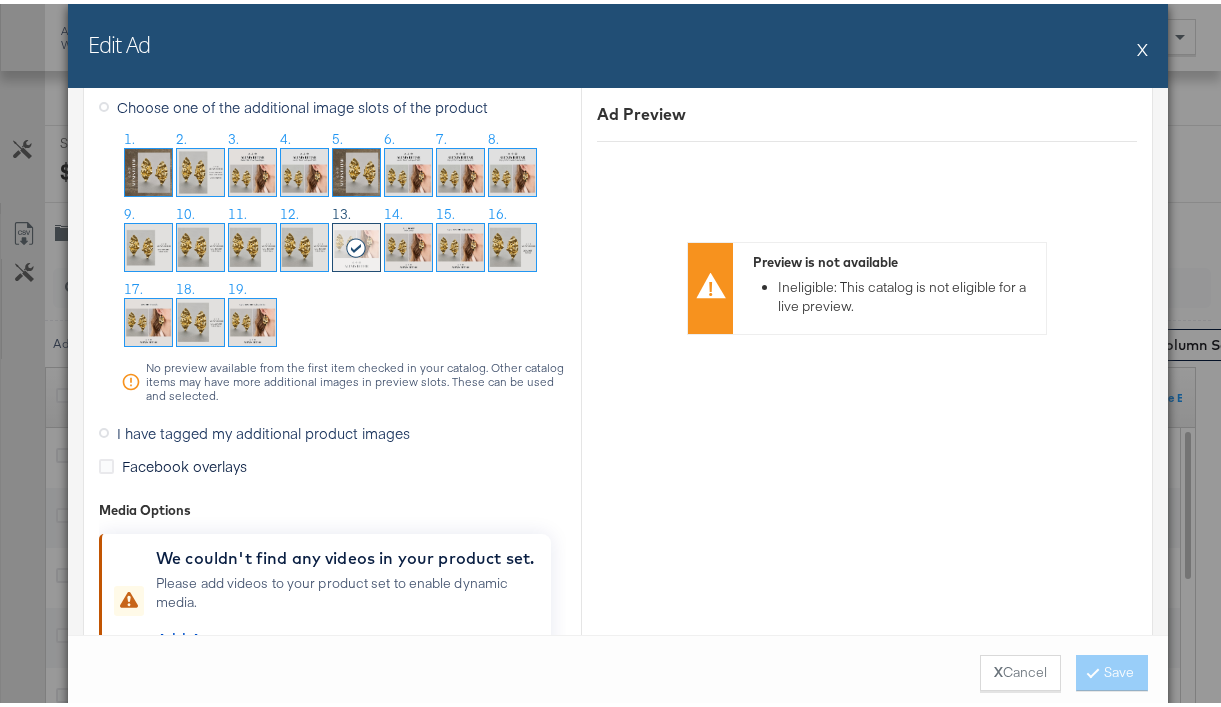 click on "I have tagged my additional product images" at bounding box center (263, 429) 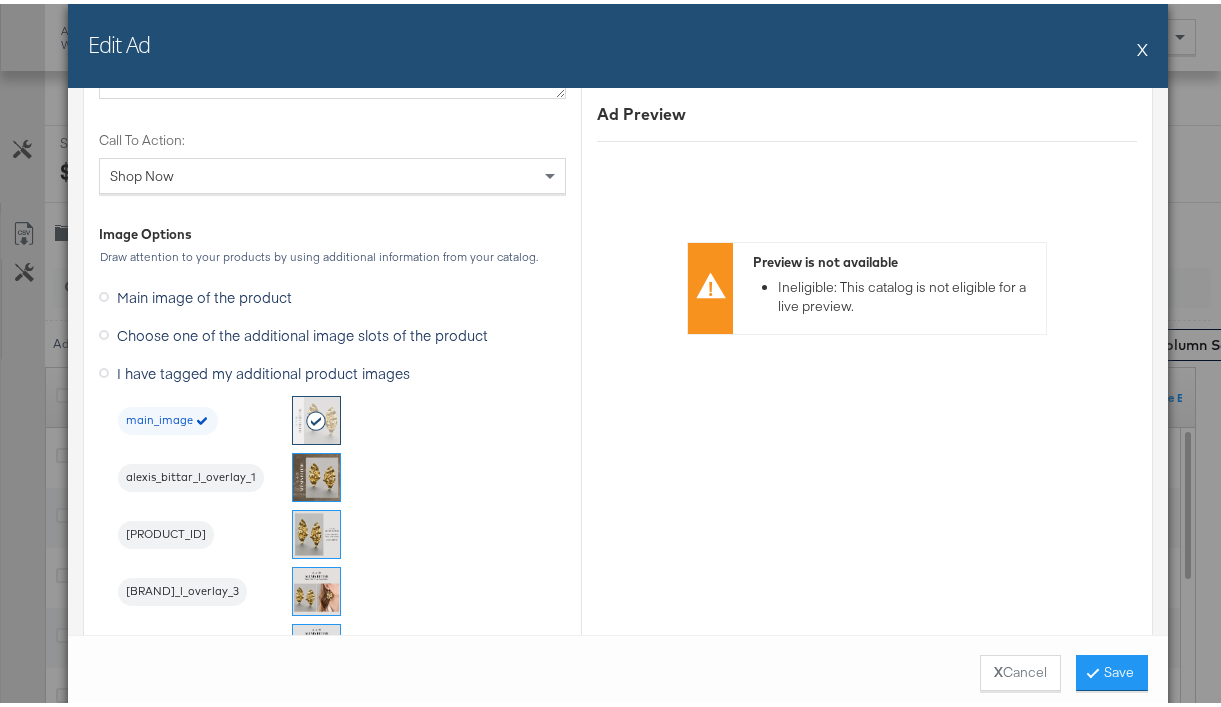 scroll, scrollTop: 1688, scrollLeft: 0, axis: vertical 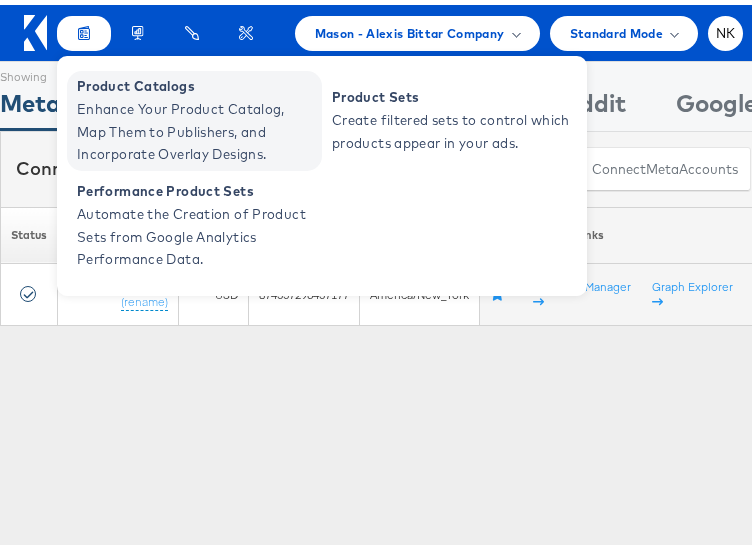 click on "Enhance Your Product Catalog, Map Them to Publishers, and Incorporate Overlay Designs." at bounding box center (197, 127) 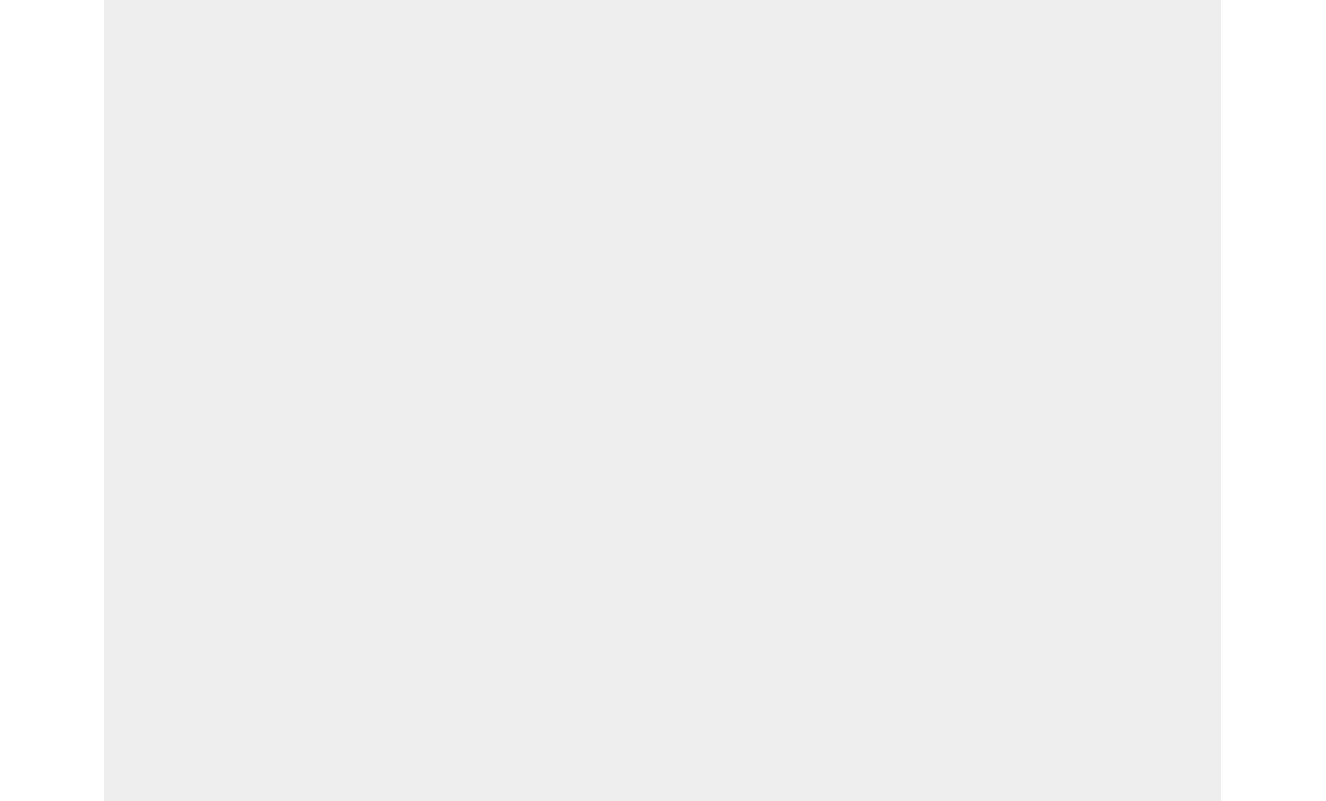scroll, scrollTop: 0, scrollLeft: 0, axis: both 